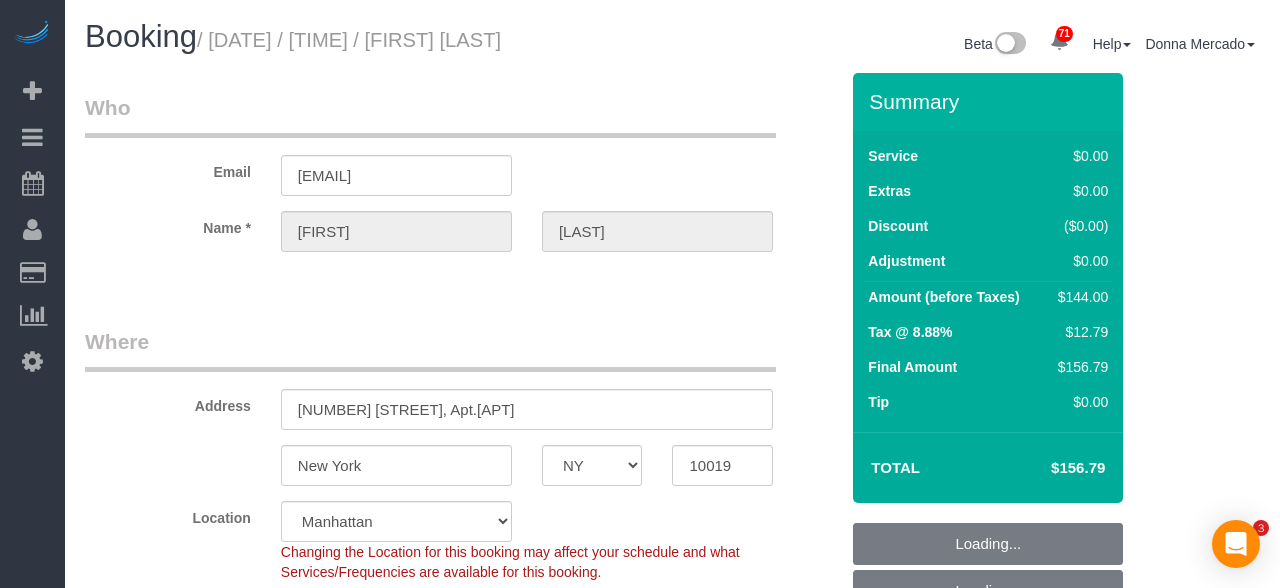 select on "NY" 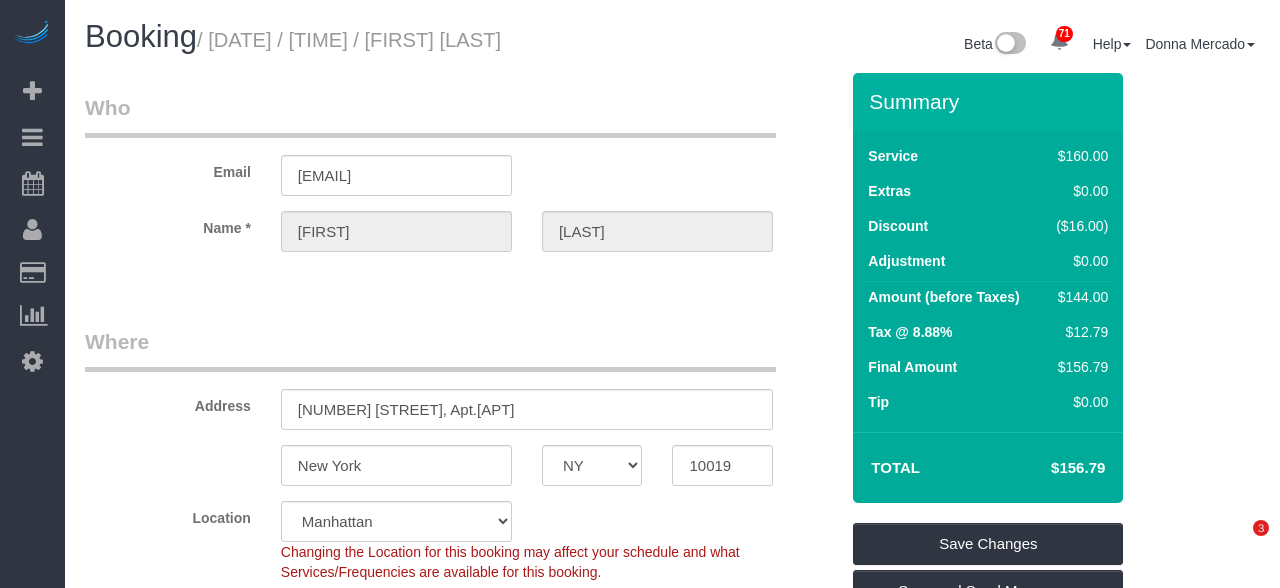 scroll, scrollTop: 0, scrollLeft: 0, axis: both 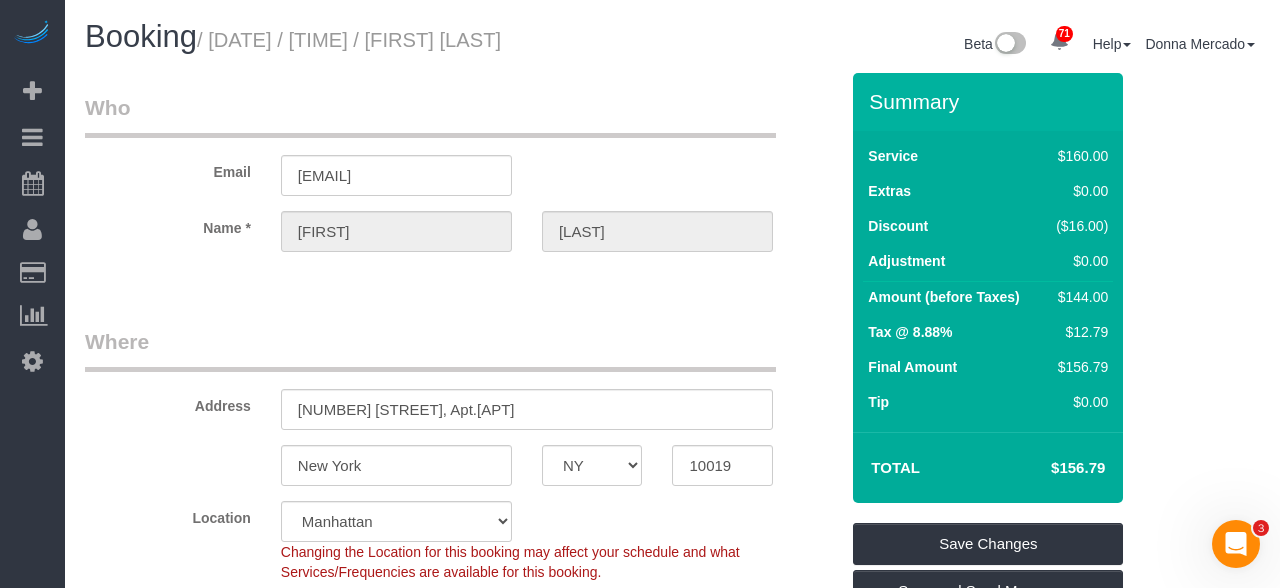 click on "Booking
/ August 06, 2025 / 10:00AM / John Isenhower" at bounding box center (371, 37) 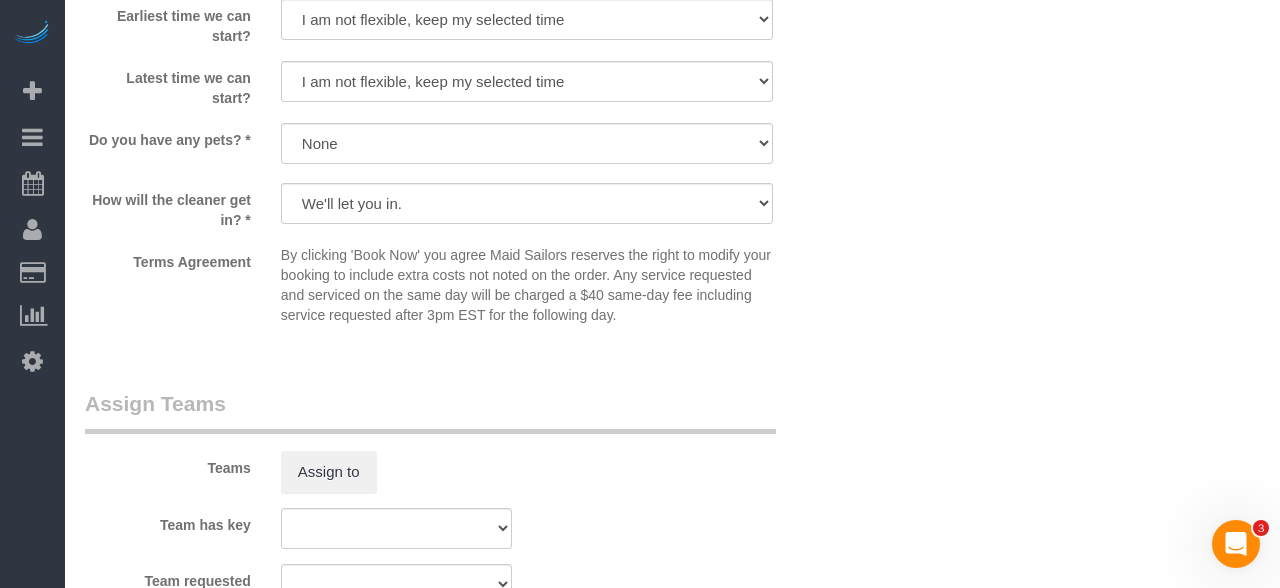 scroll, scrollTop: 2570, scrollLeft: 0, axis: vertical 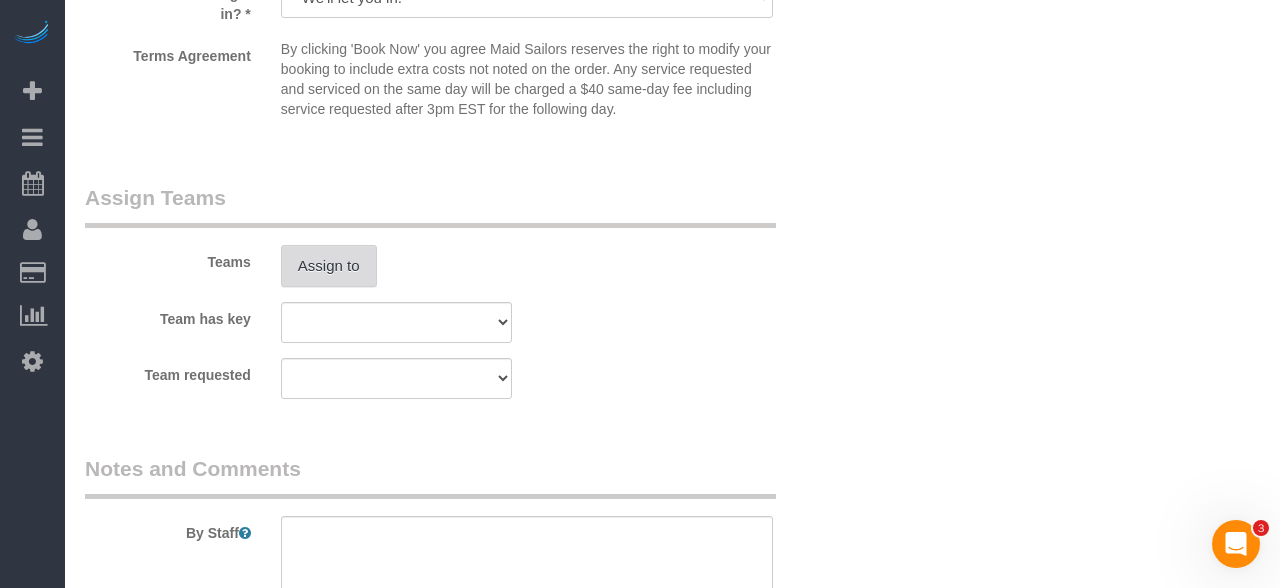 click on "Assign to" at bounding box center (329, 266) 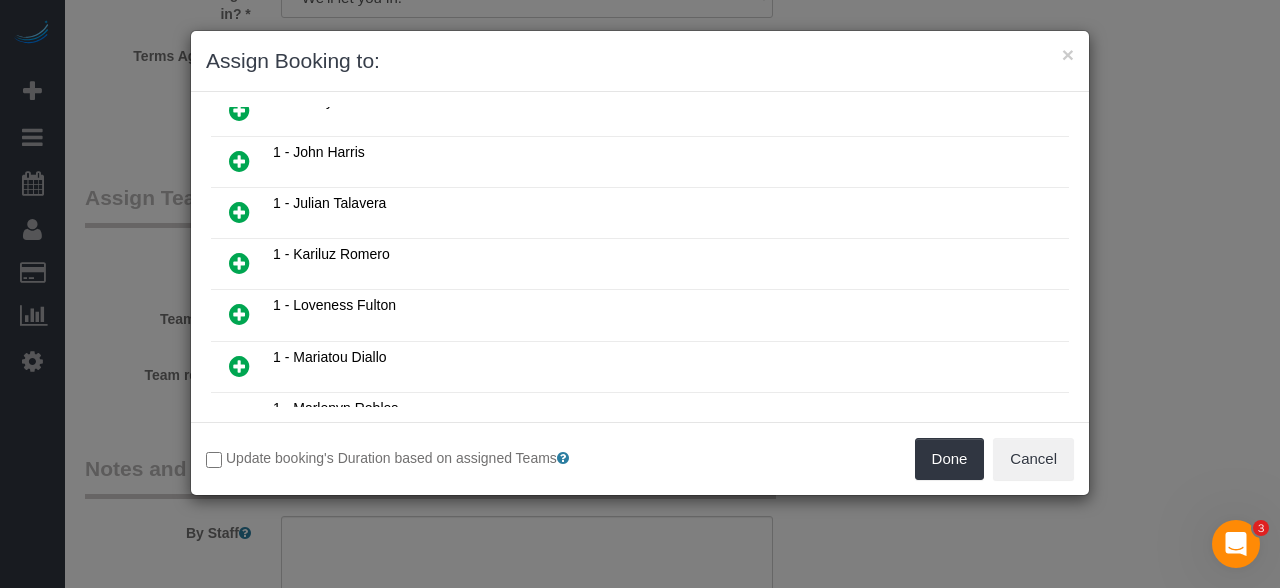 scroll, scrollTop: 1312, scrollLeft: 0, axis: vertical 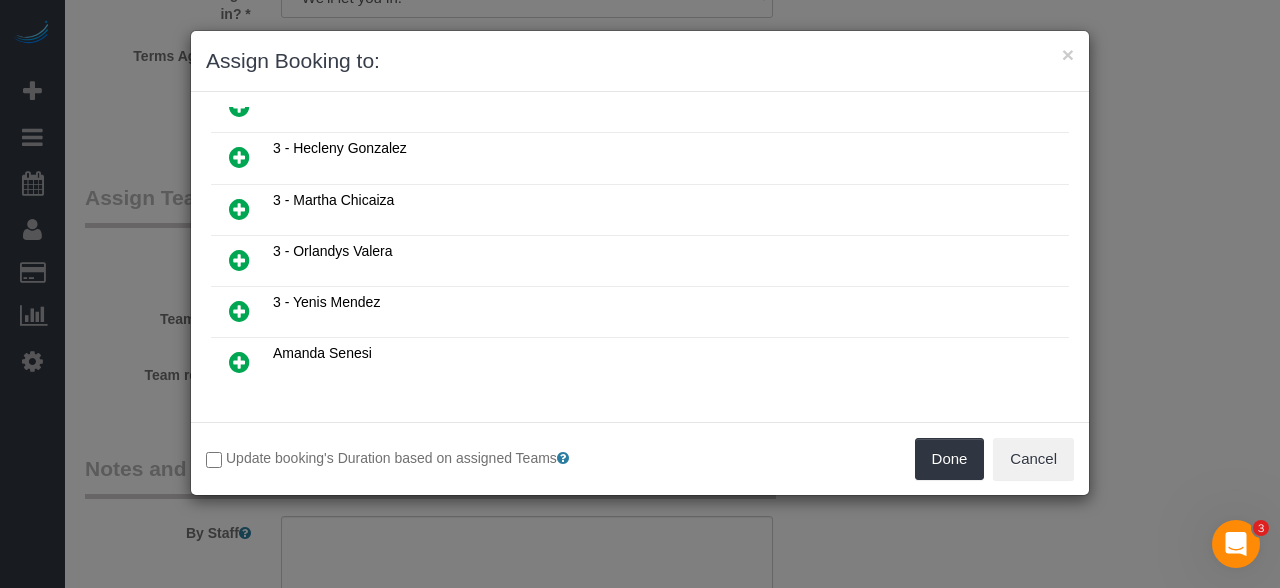 click at bounding box center (239, 210) 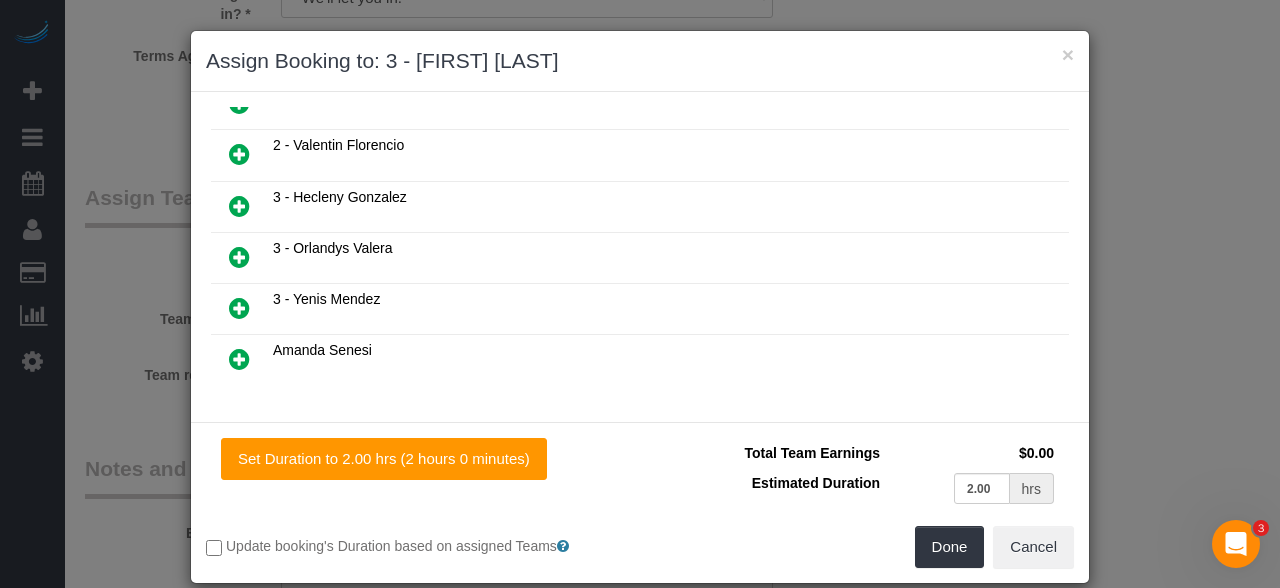 scroll, scrollTop: 1318, scrollLeft: 0, axis: vertical 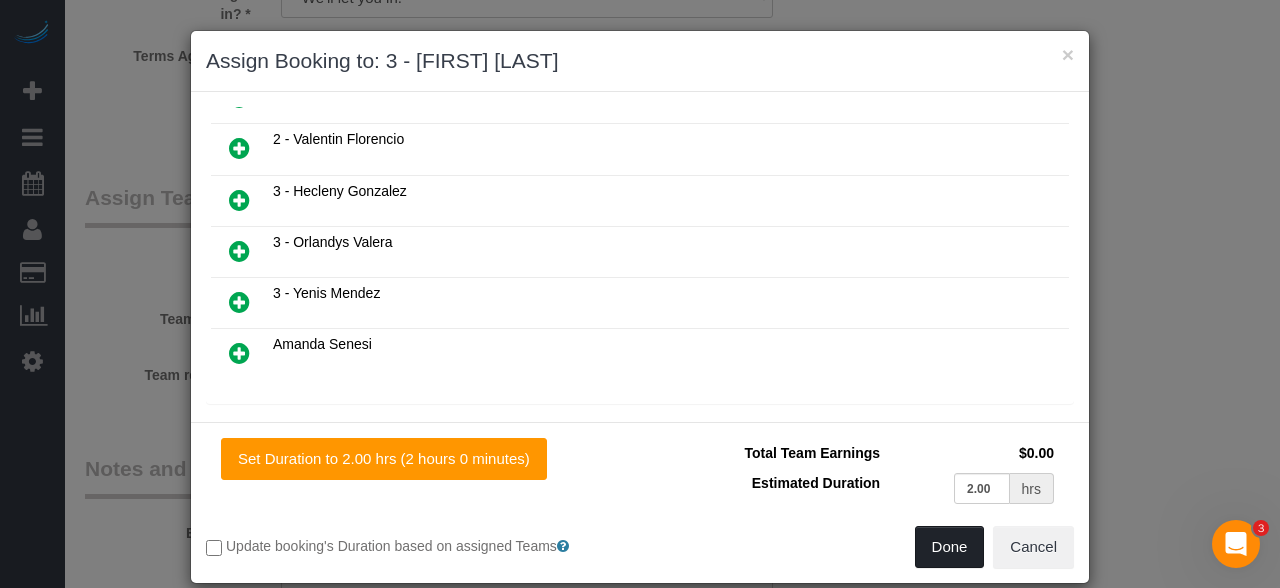 click on "Done" at bounding box center (950, 547) 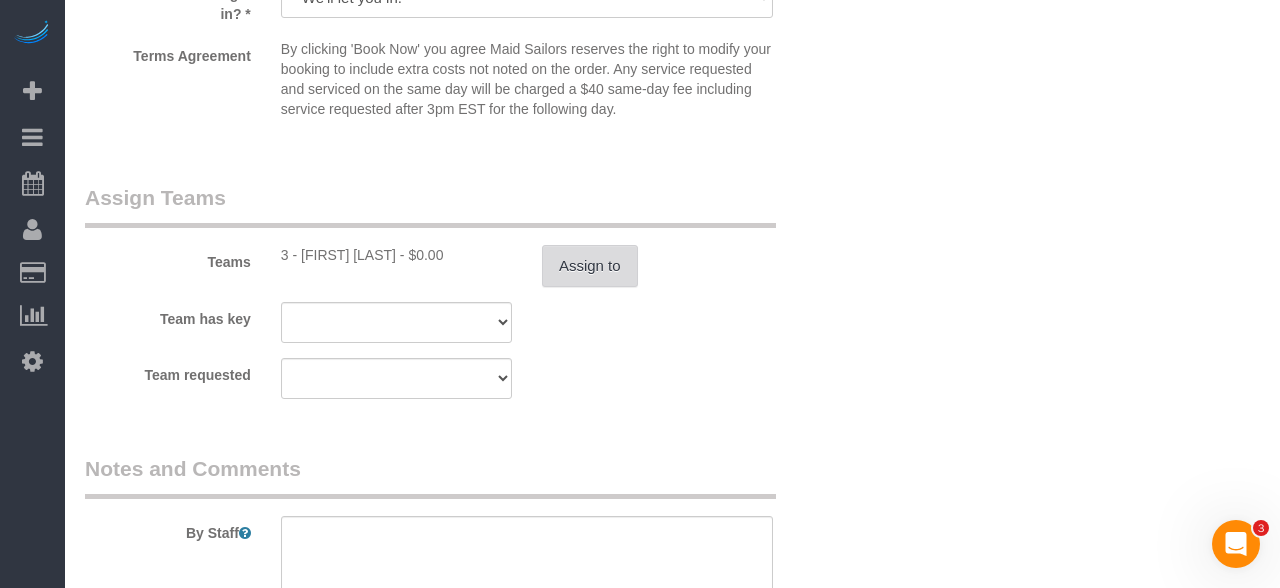 type 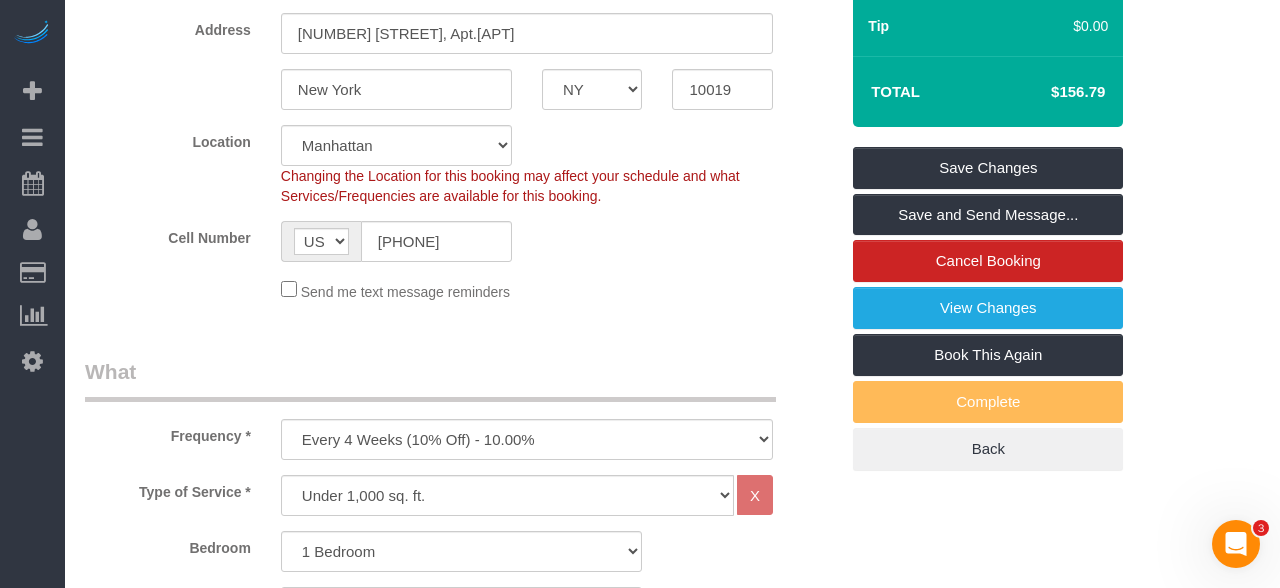 scroll, scrollTop: 328, scrollLeft: 0, axis: vertical 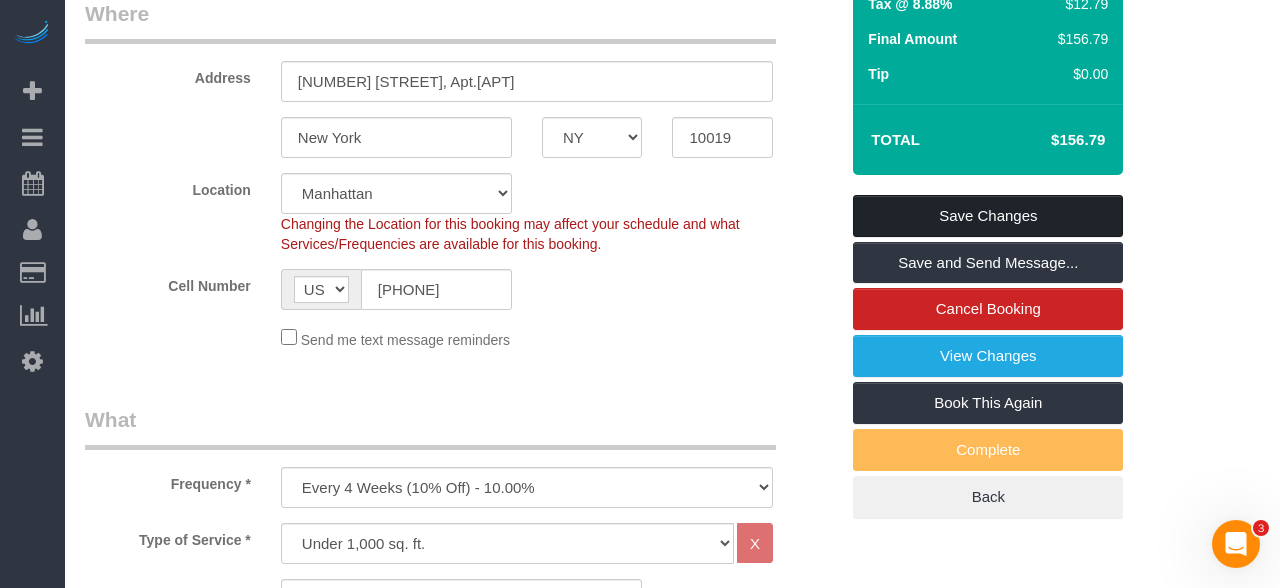 click on "Save Changes" at bounding box center (988, 216) 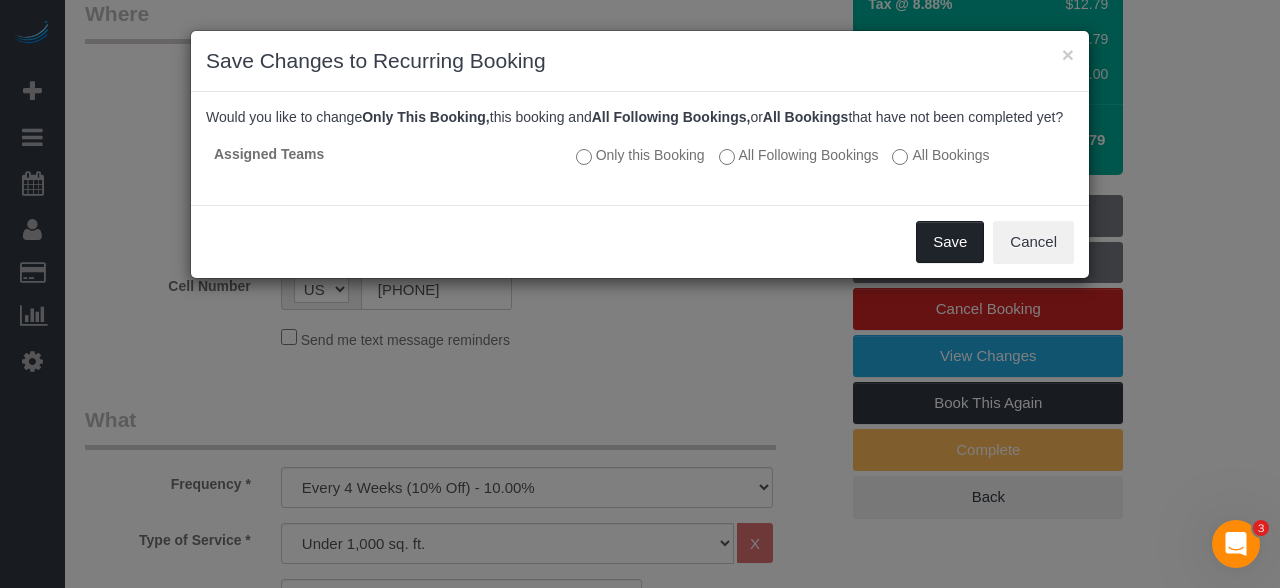 click on "Save" at bounding box center [950, 242] 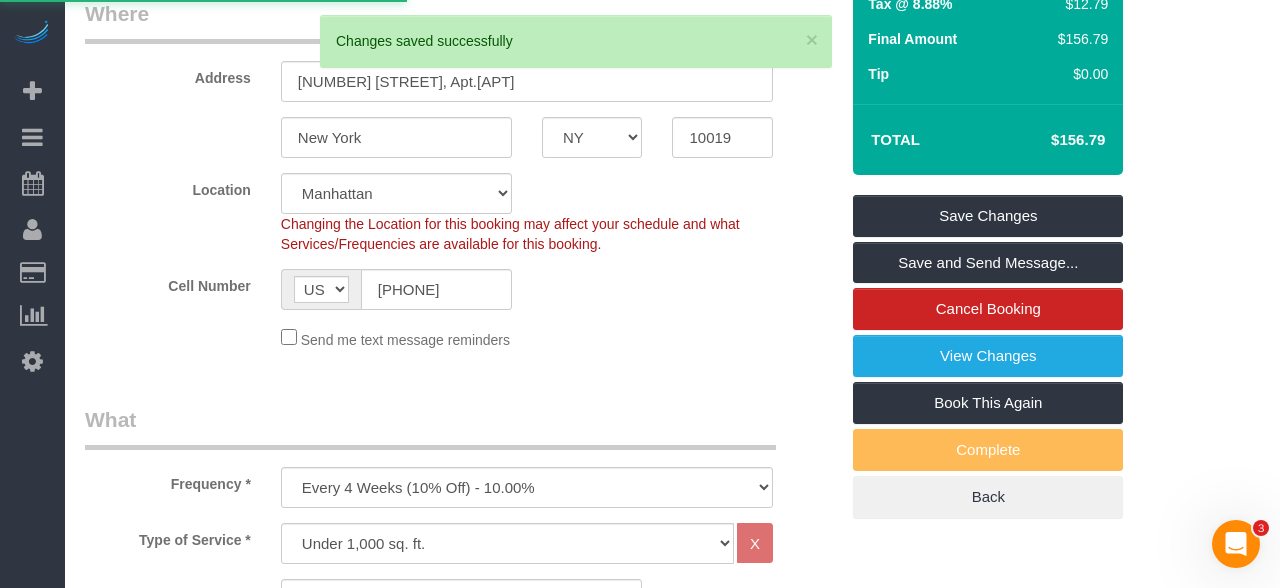 select on "**********" 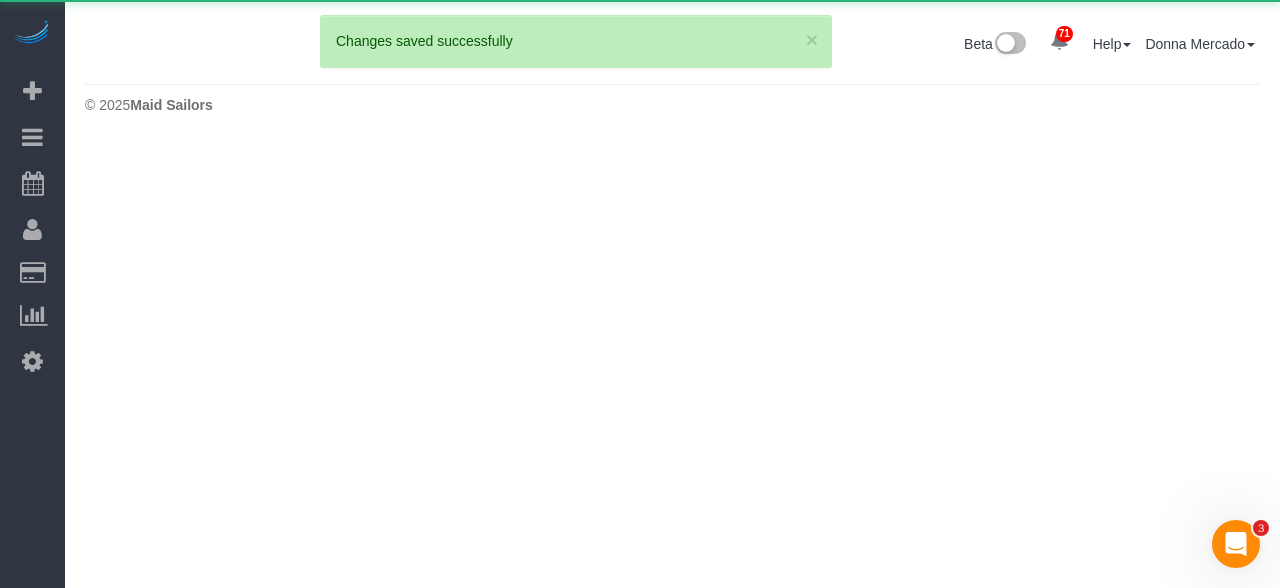 scroll, scrollTop: 0, scrollLeft: 0, axis: both 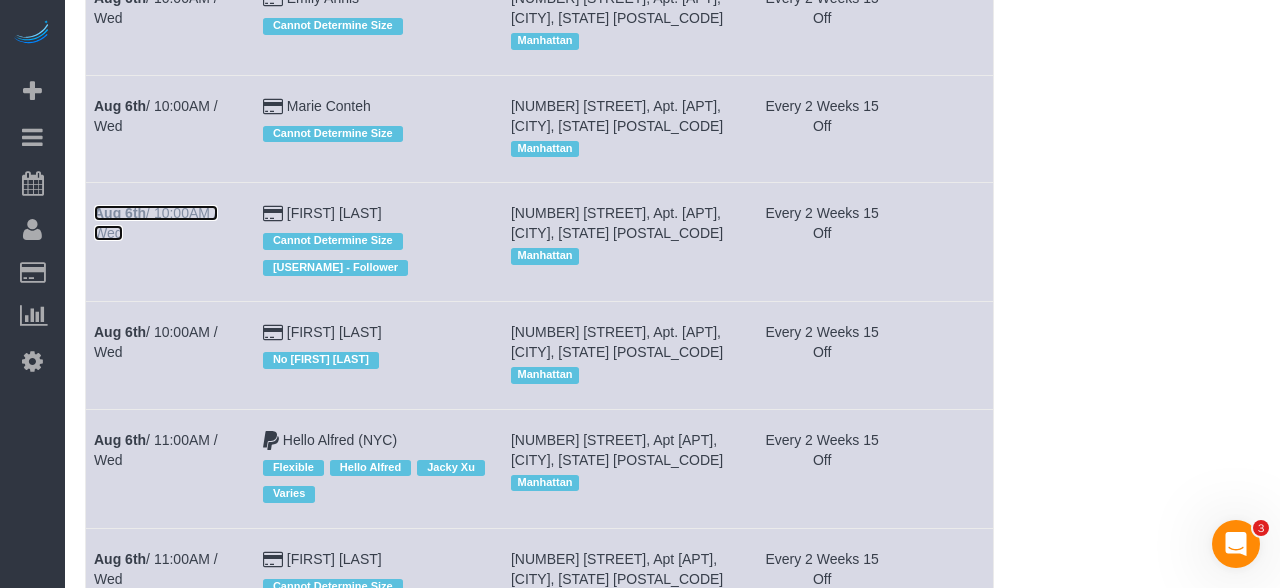 click on "Aug 6th
/ 10:00AM / Wed" at bounding box center [156, 223] 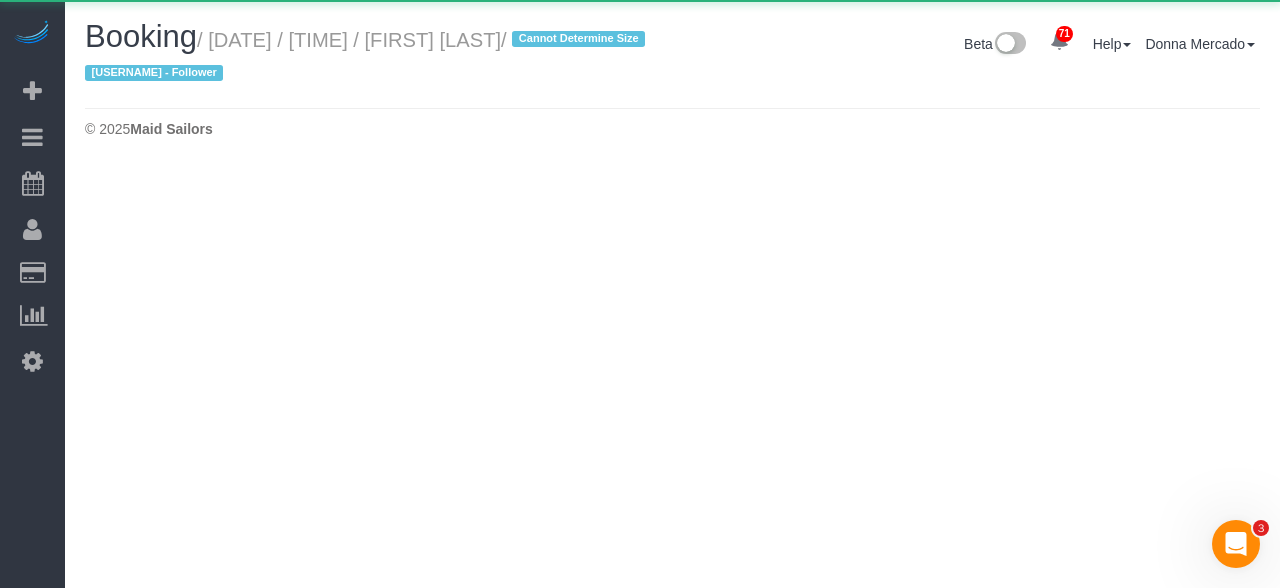 scroll, scrollTop: 0, scrollLeft: 0, axis: both 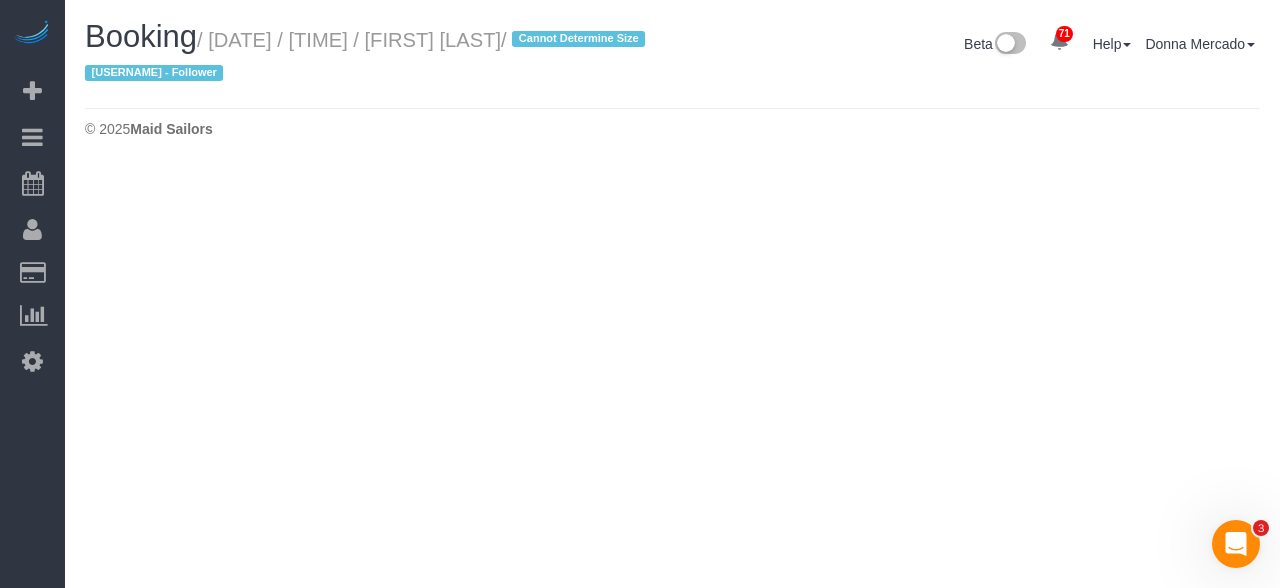 select on "NY" 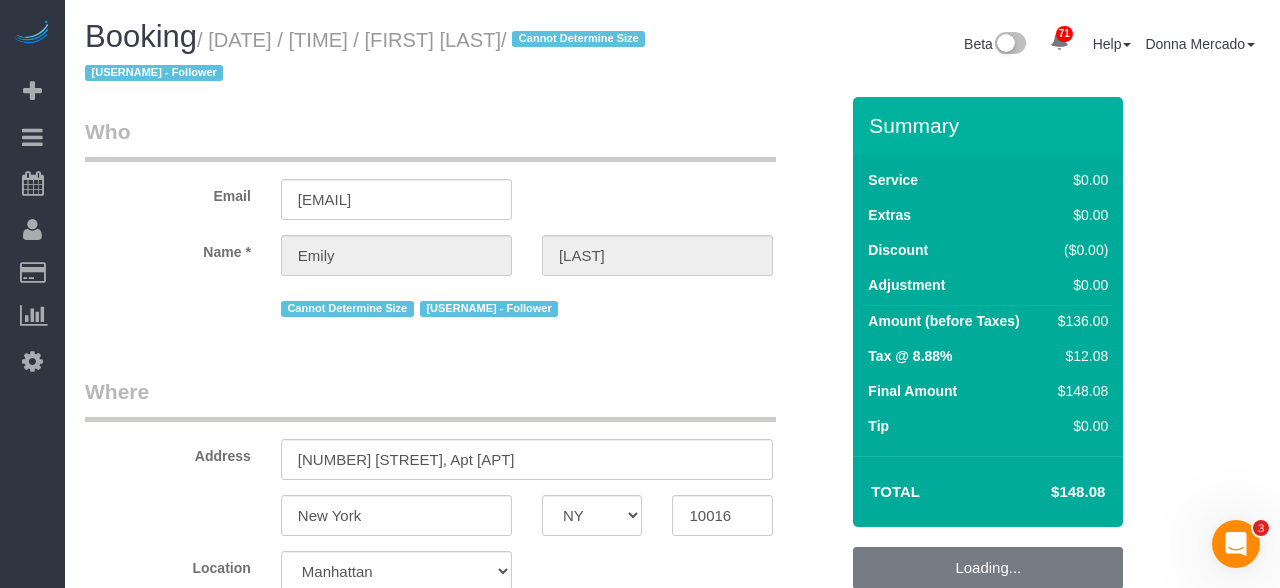 select on "string:stripe-pm_1PxJWy4VGloSiKo7U6a04dH7" 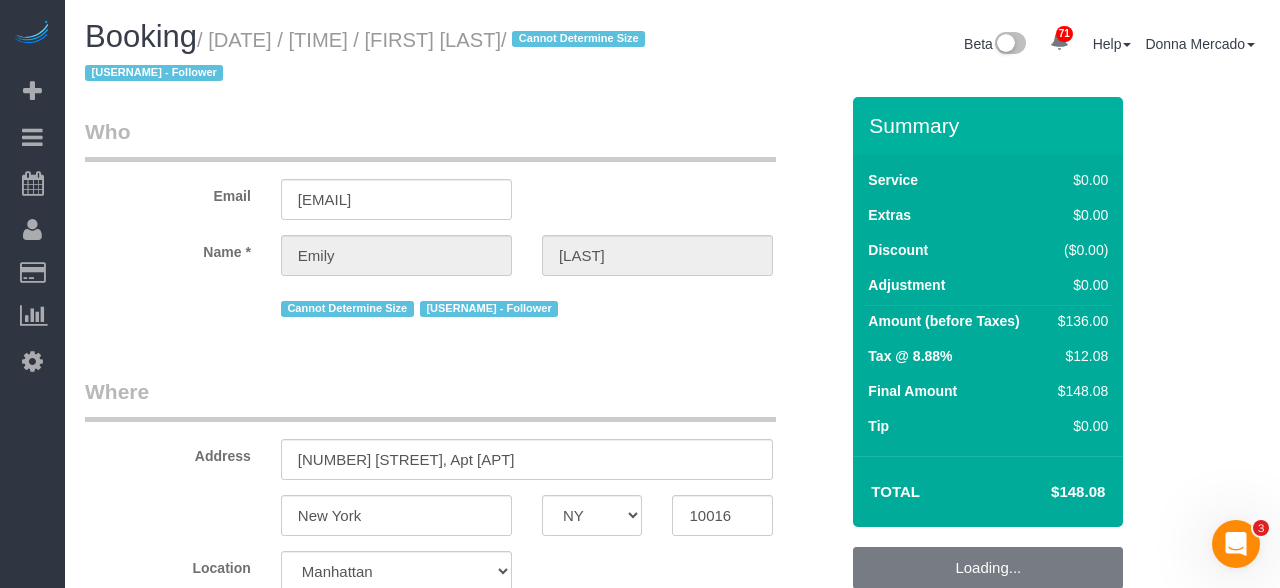 select on "number:63" 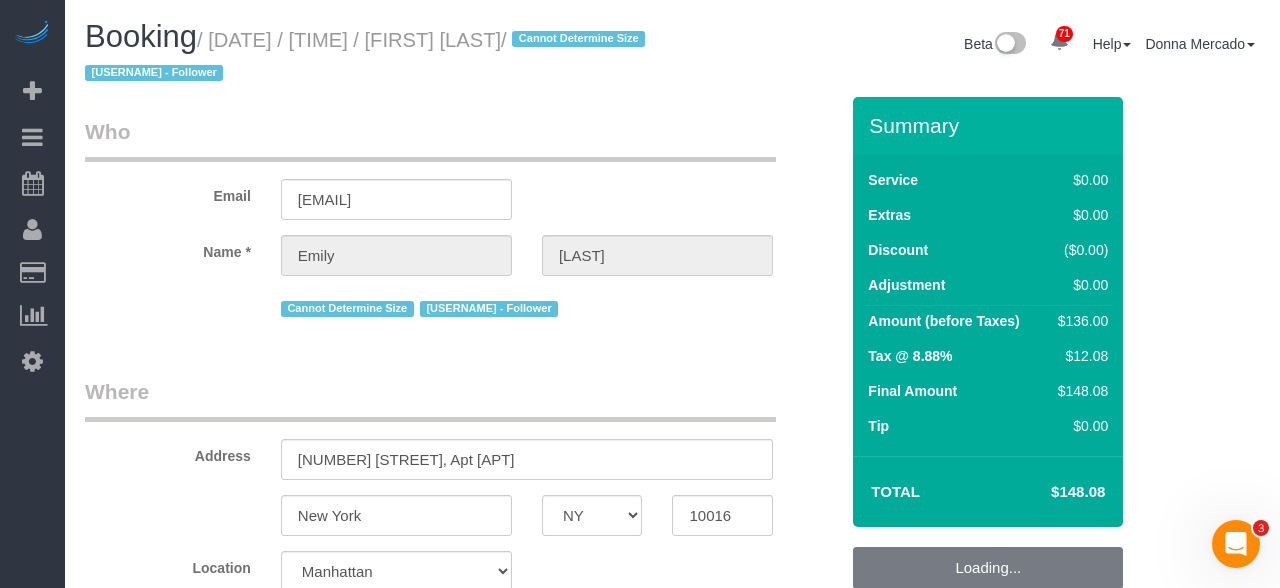 select on "object:4947" 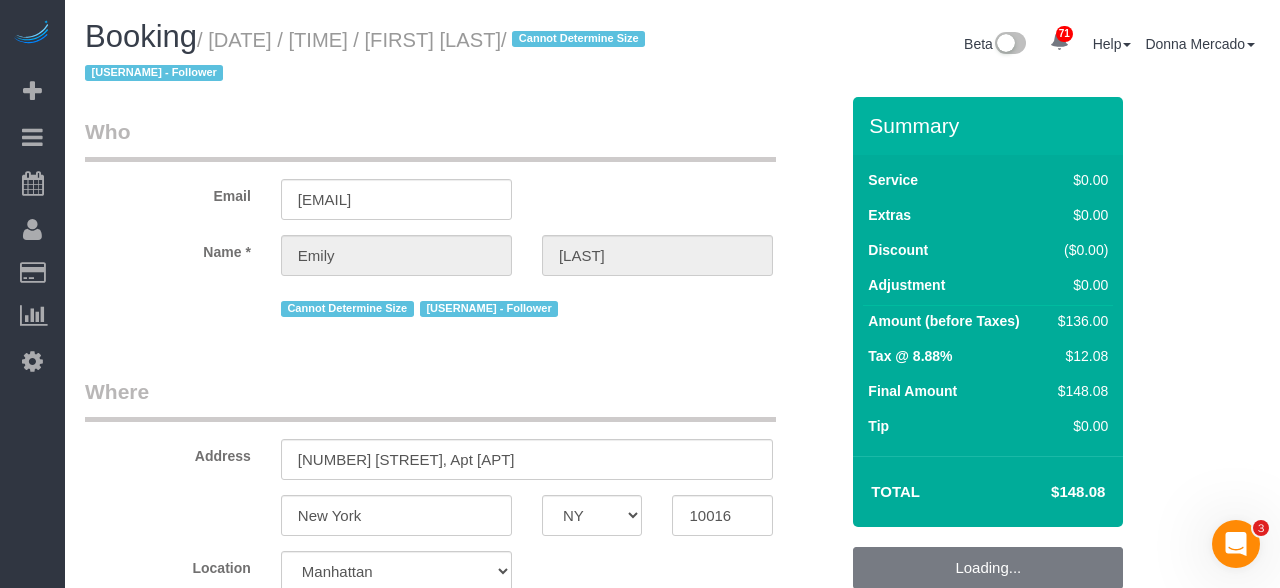 select on "spot62" 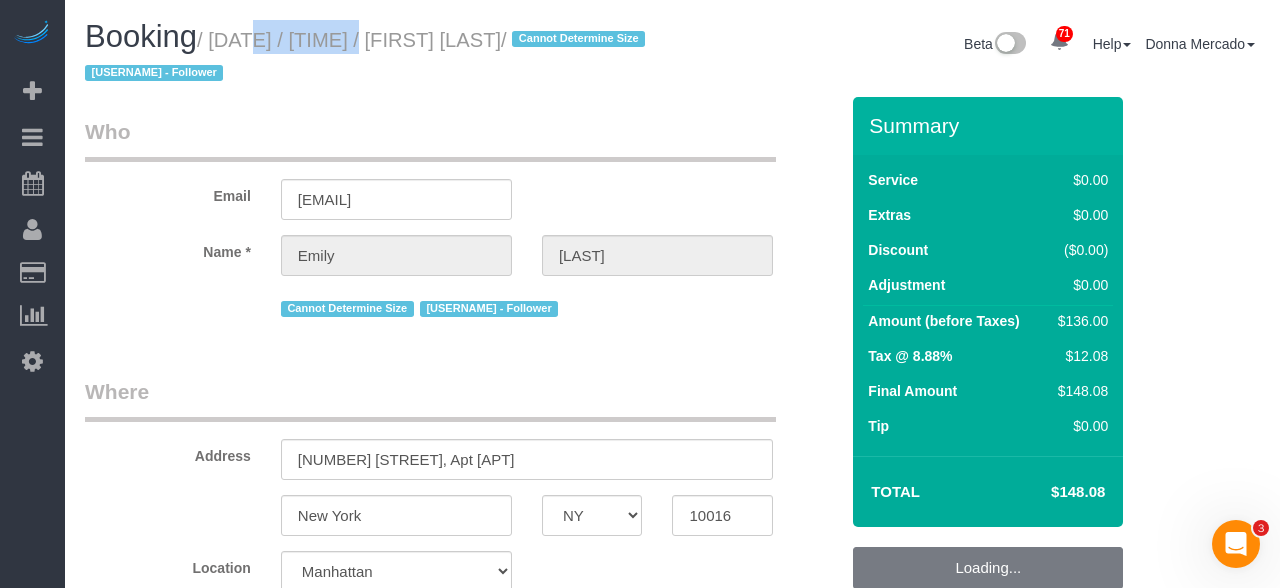 drag, startPoint x: 225, startPoint y: 27, endPoint x: 342, endPoint y: 51, distance: 119.43617 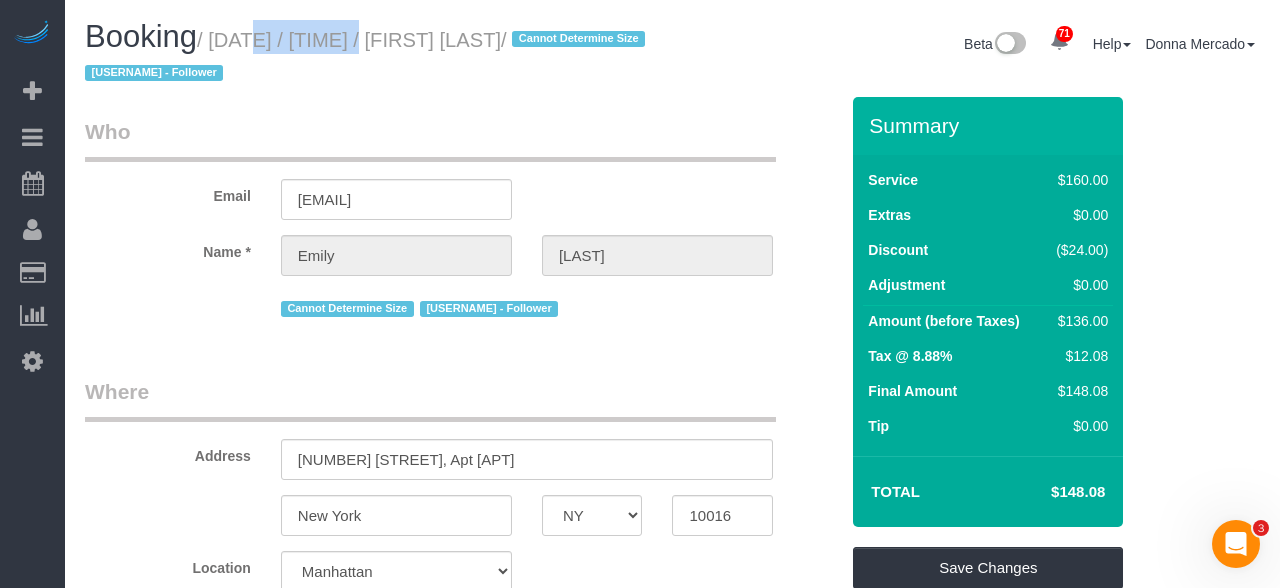 copy on "August 06, 2025 / 10:00AM / Emily Bass" 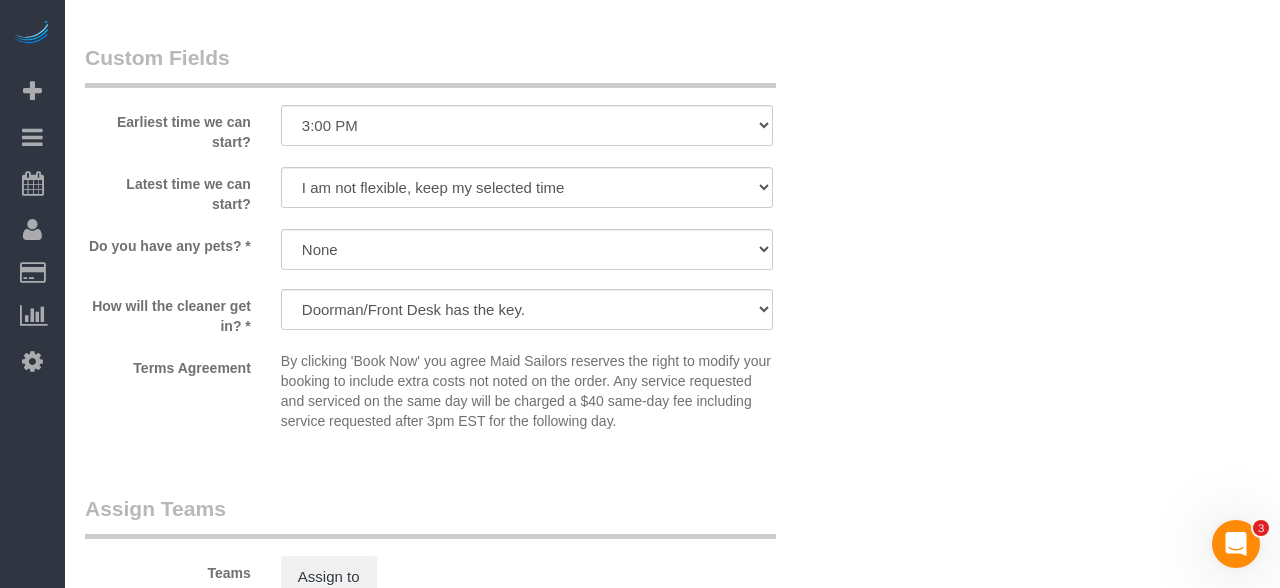 scroll, scrollTop: 2629, scrollLeft: 0, axis: vertical 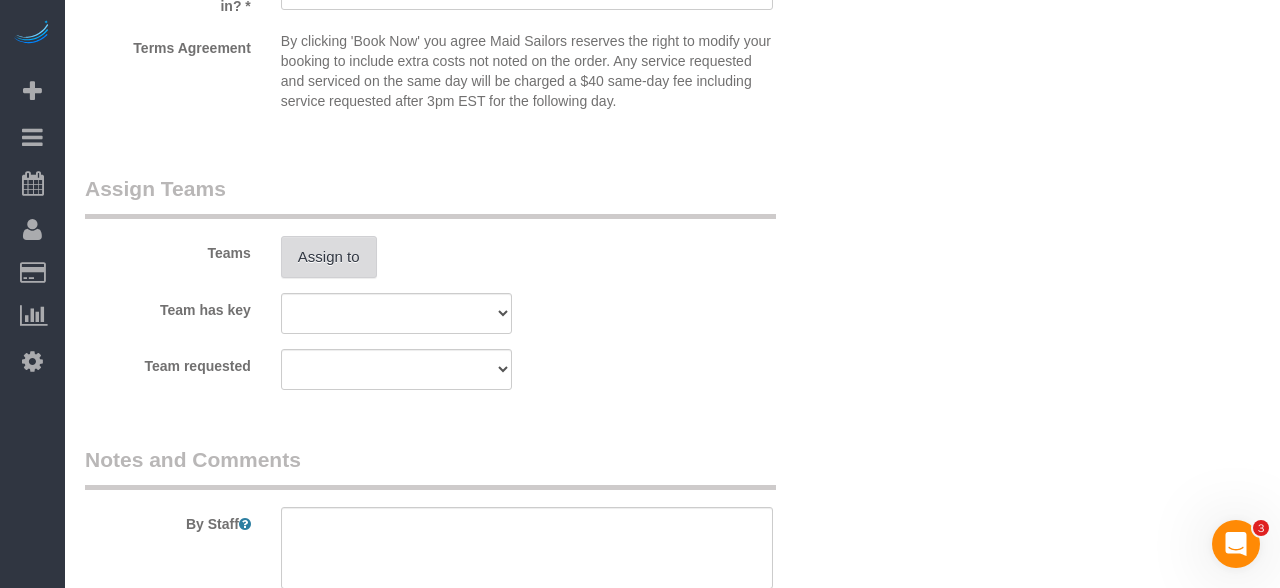 click on "Assign to" at bounding box center (329, 257) 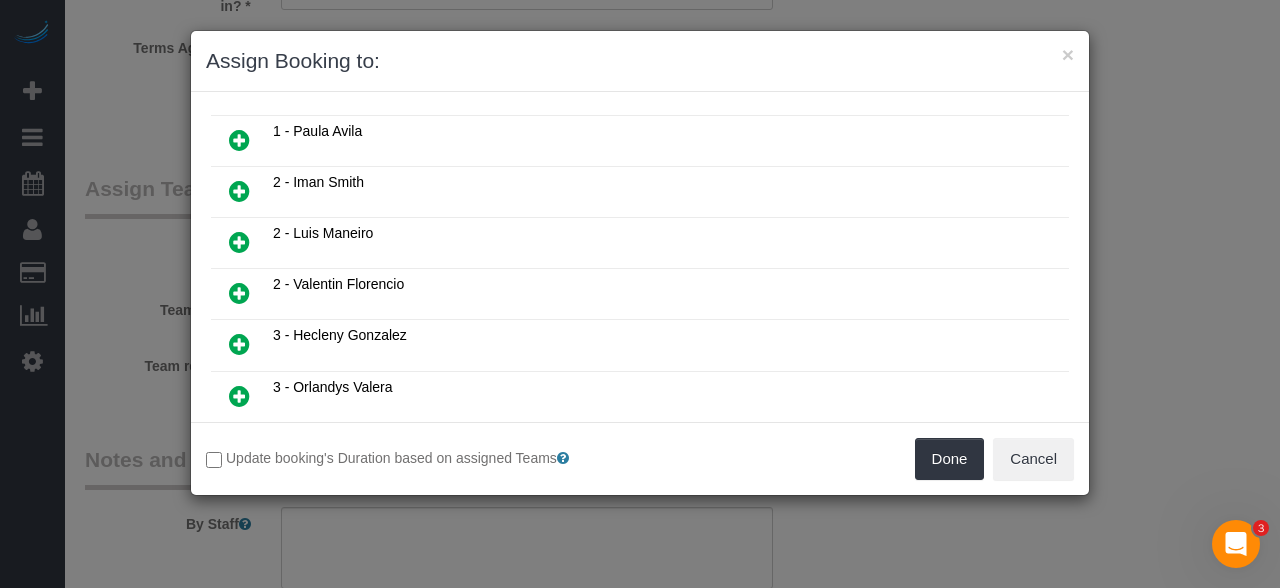 scroll, scrollTop: 1068, scrollLeft: 0, axis: vertical 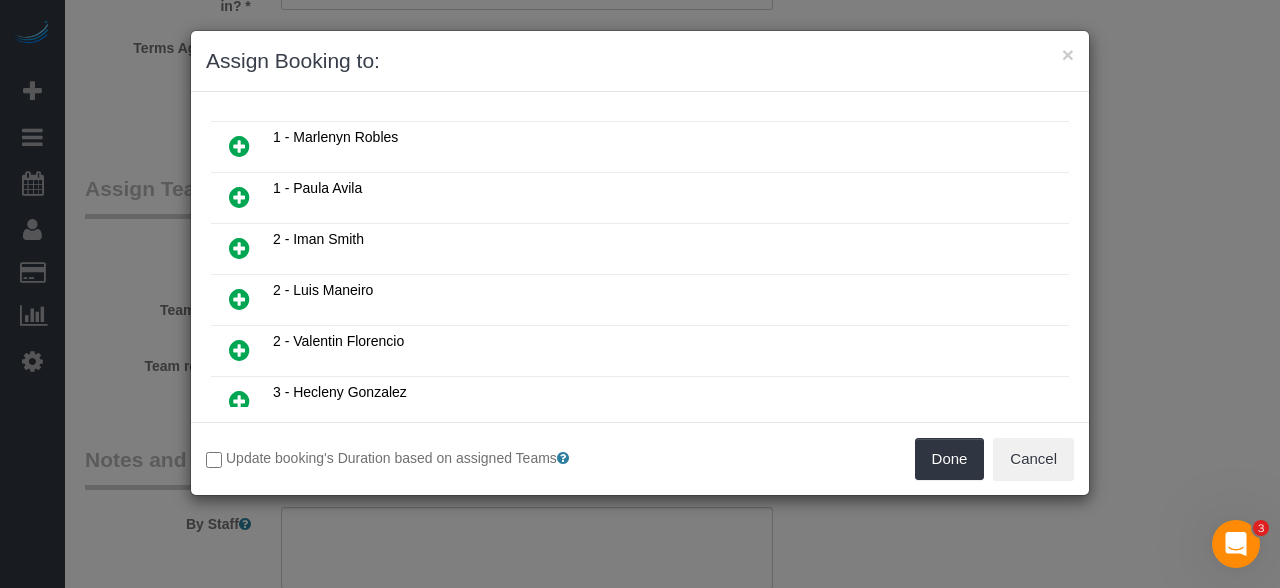 click at bounding box center (239, 197) 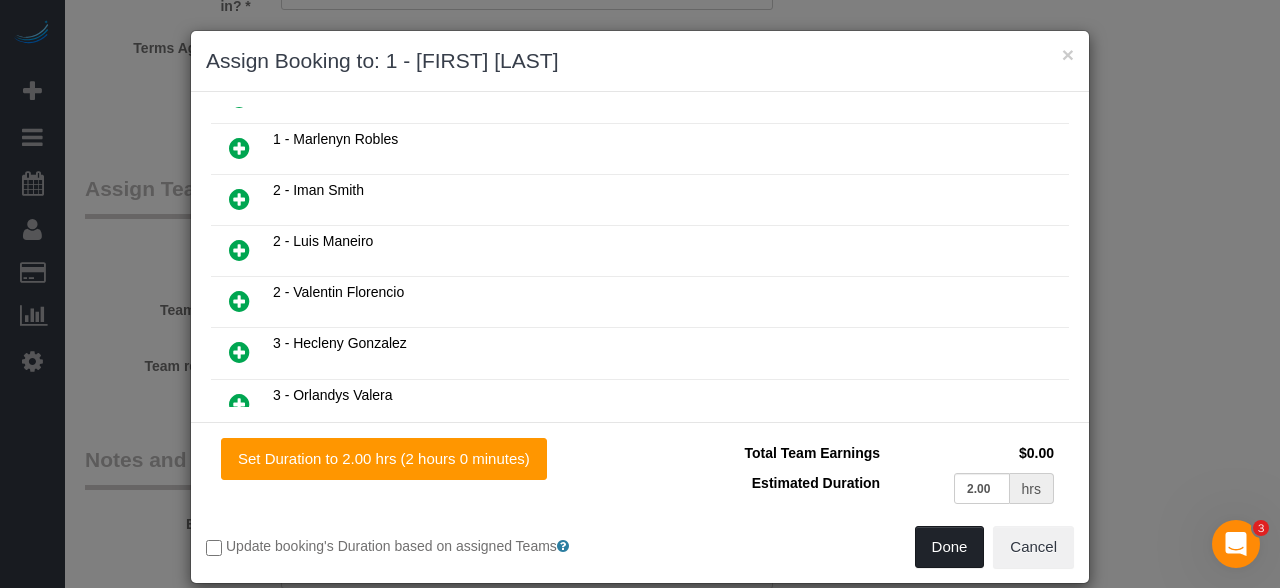click on "Done" at bounding box center [950, 547] 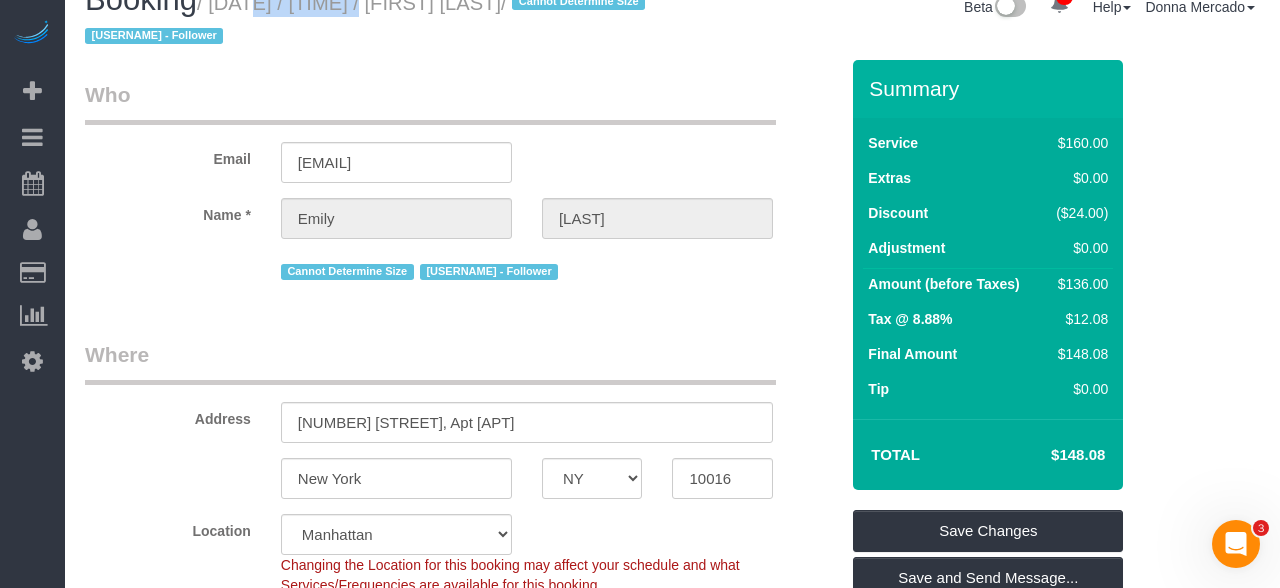 scroll, scrollTop: 64, scrollLeft: 0, axis: vertical 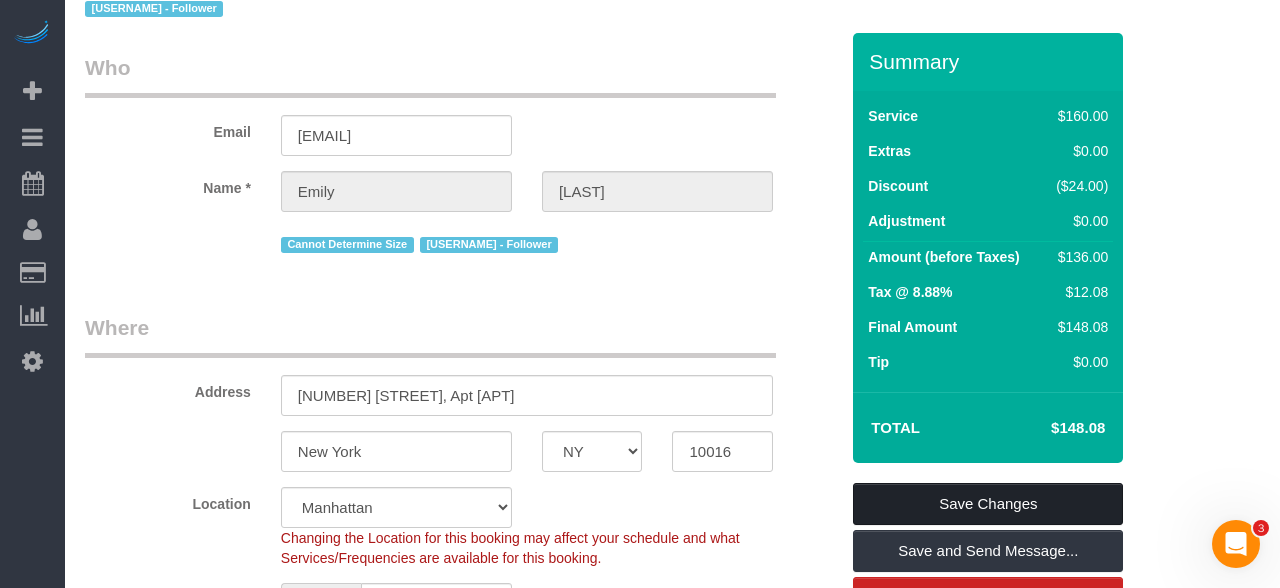 click on "Save Changes" at bounding box center [988, 504] 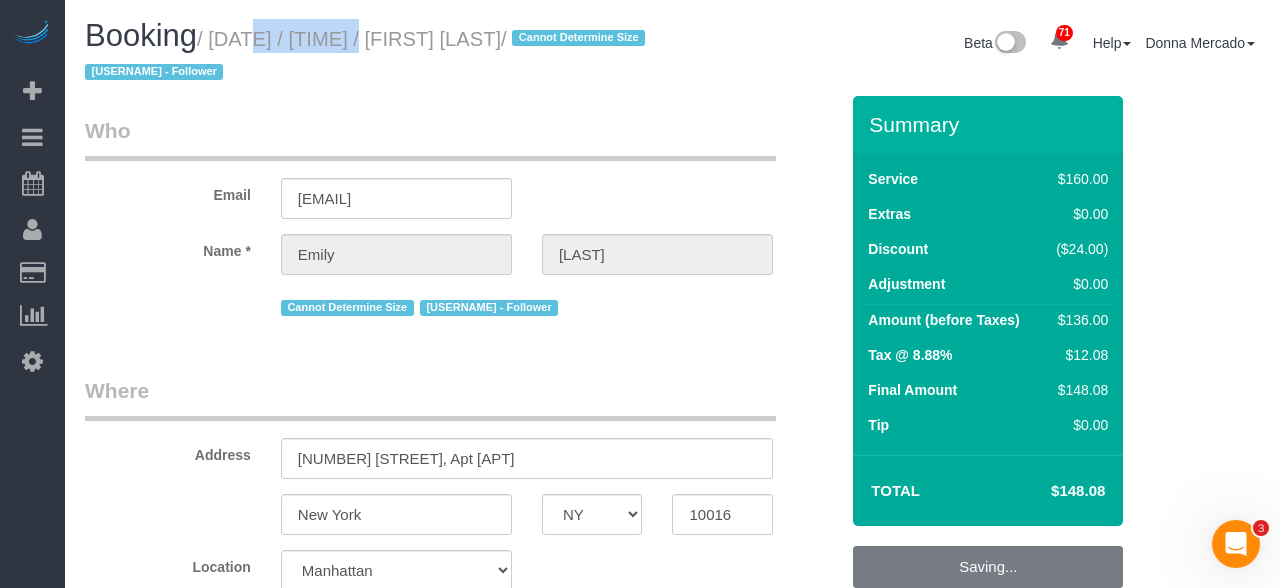 scroll, scrollTop: 0, scrollLeft: 0, axis: both 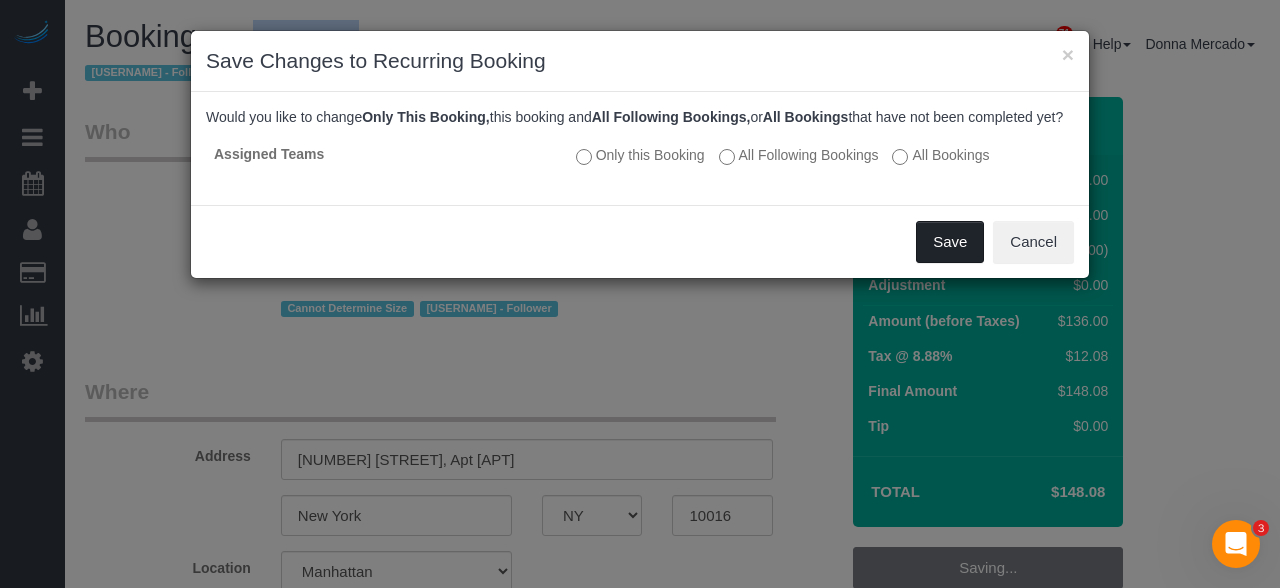 click on "Save" at bounding box center [950, 242] 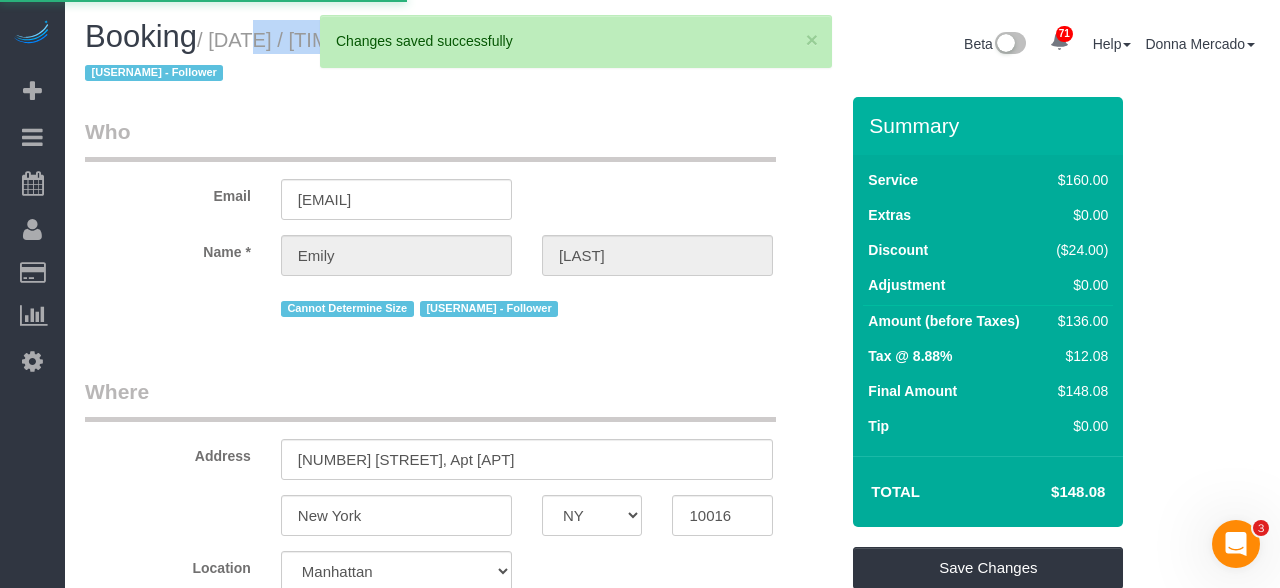 select on "**********" 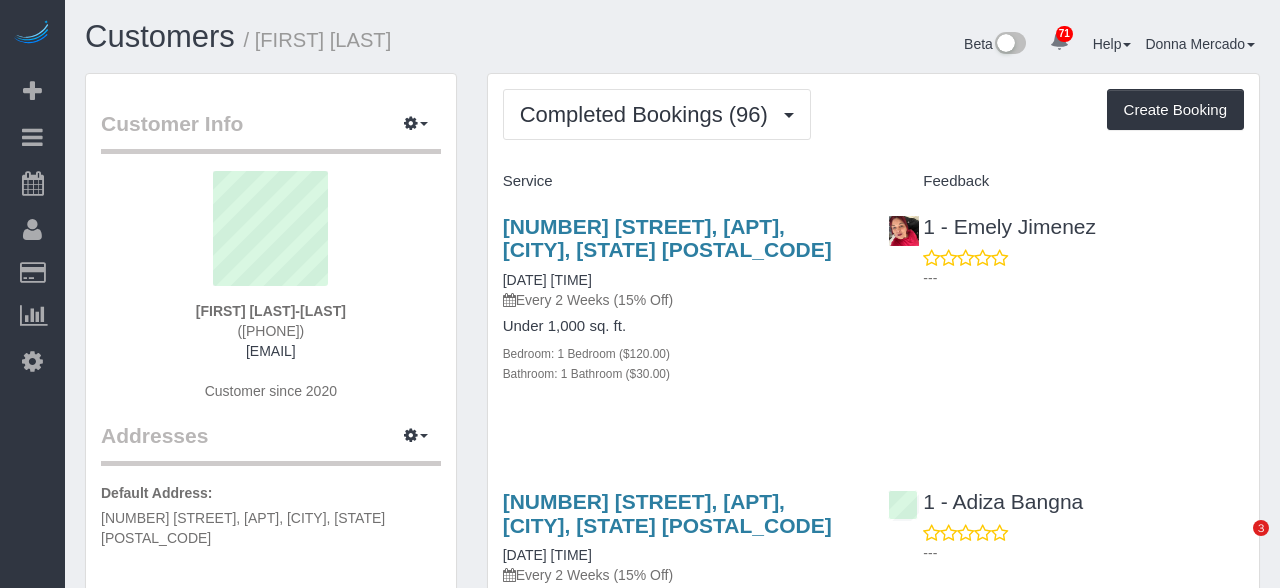 scroll, scrollTop: 0, scrollLeft: 0, axis: both 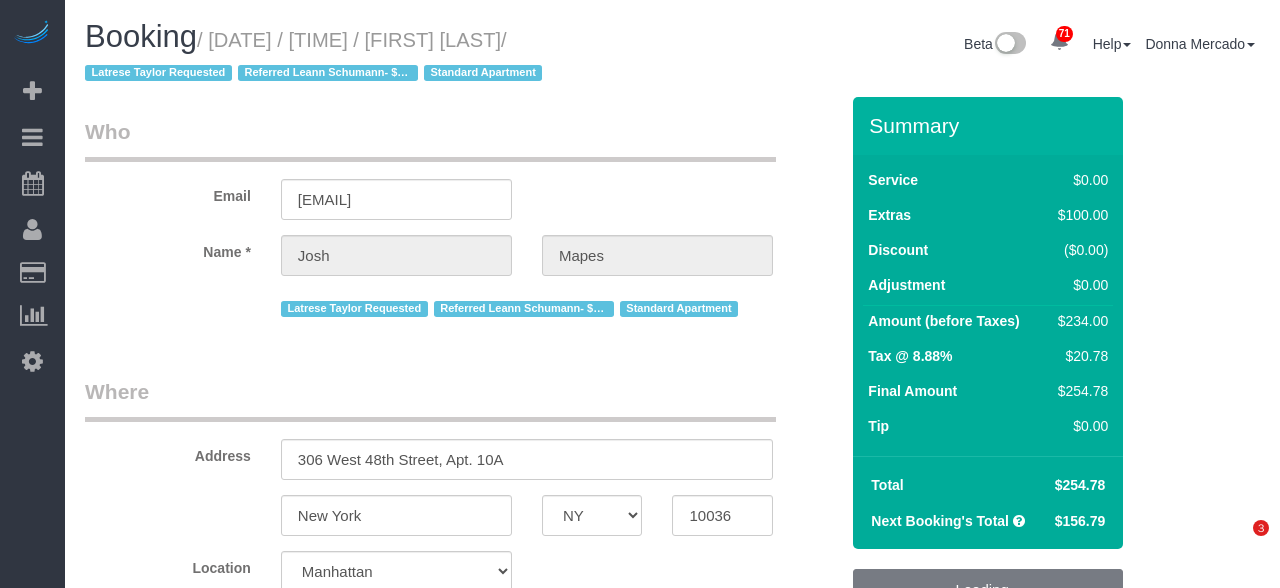 select on "NY" 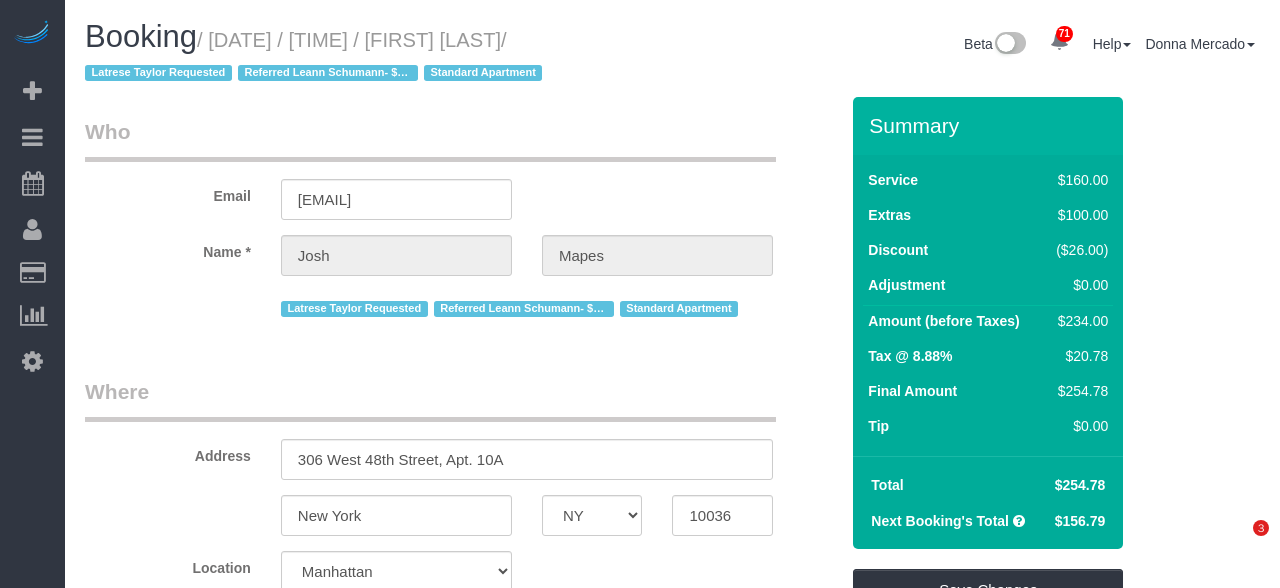 scroll, scrollTop: 0, scrollLeft: 0, axis: both 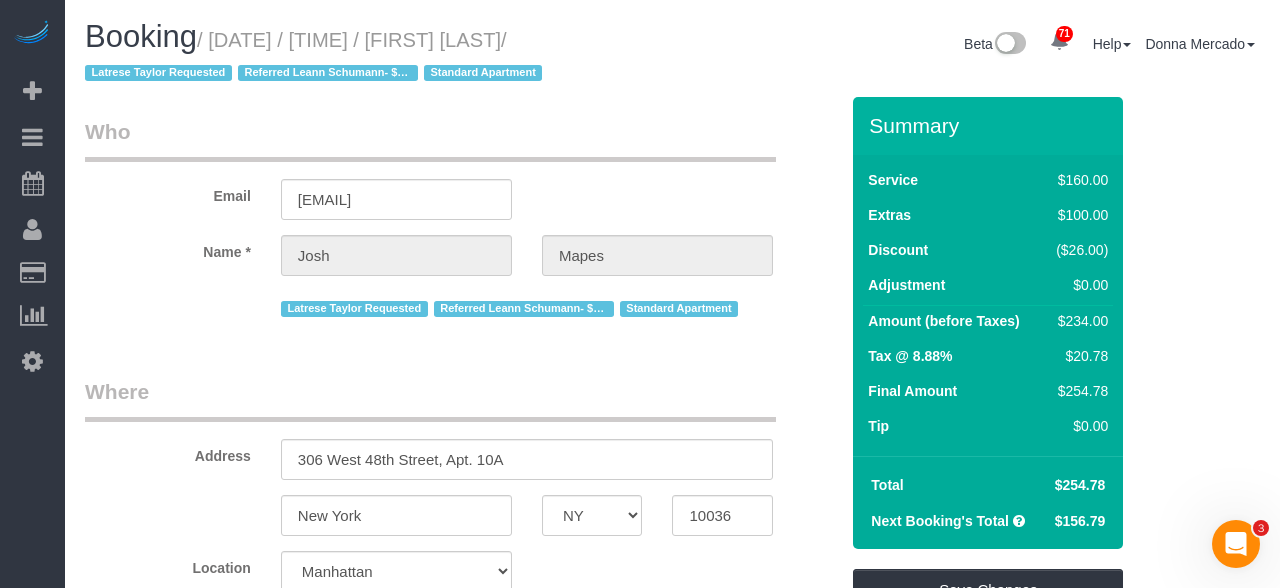 drag, startPoint x: 222, startPoint y: 35, endPoint x: 593, endPoint y: 37, distance: 371.0054 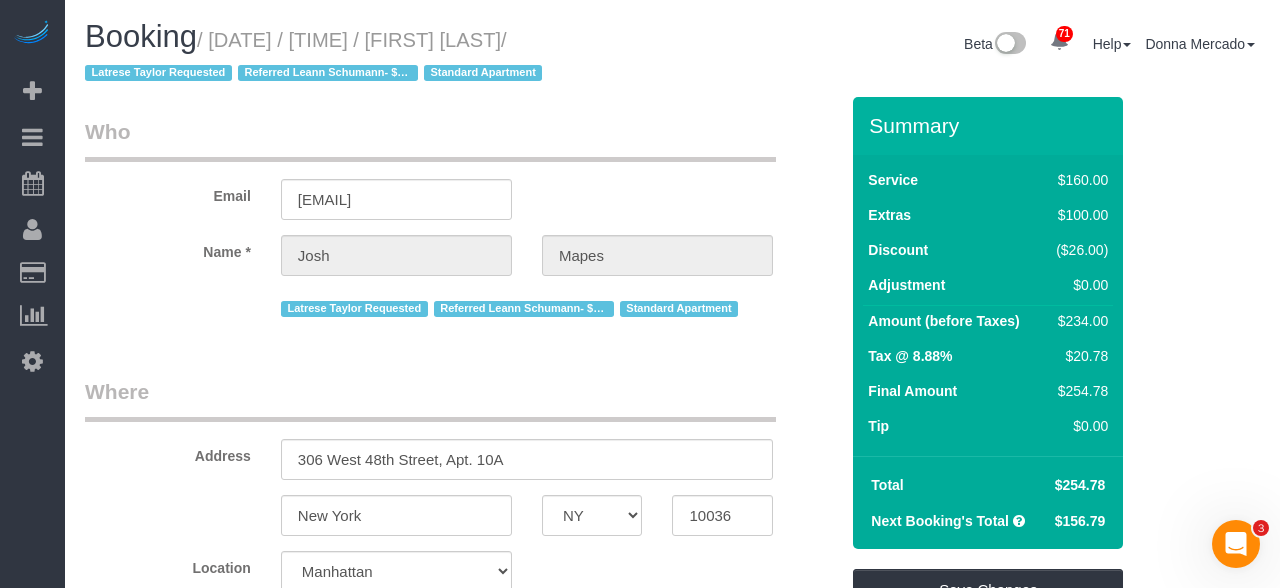 click on "/ August 06, 2025 / 10:00AM / Josh Mapes
/
Latrese Taylor Requested
Referred Leann Schumann- $50 credit
Standard Apartment" at bounding box center [316, 57] 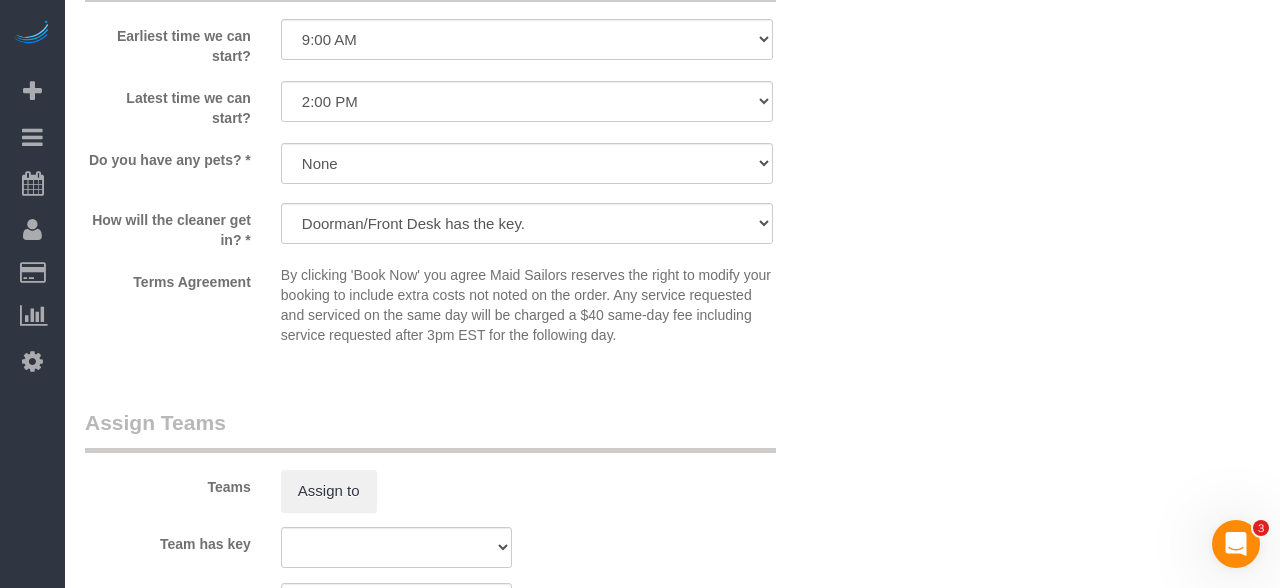 scroll, scrollTop: 2526, scrollLeft: 0, axis: vertical 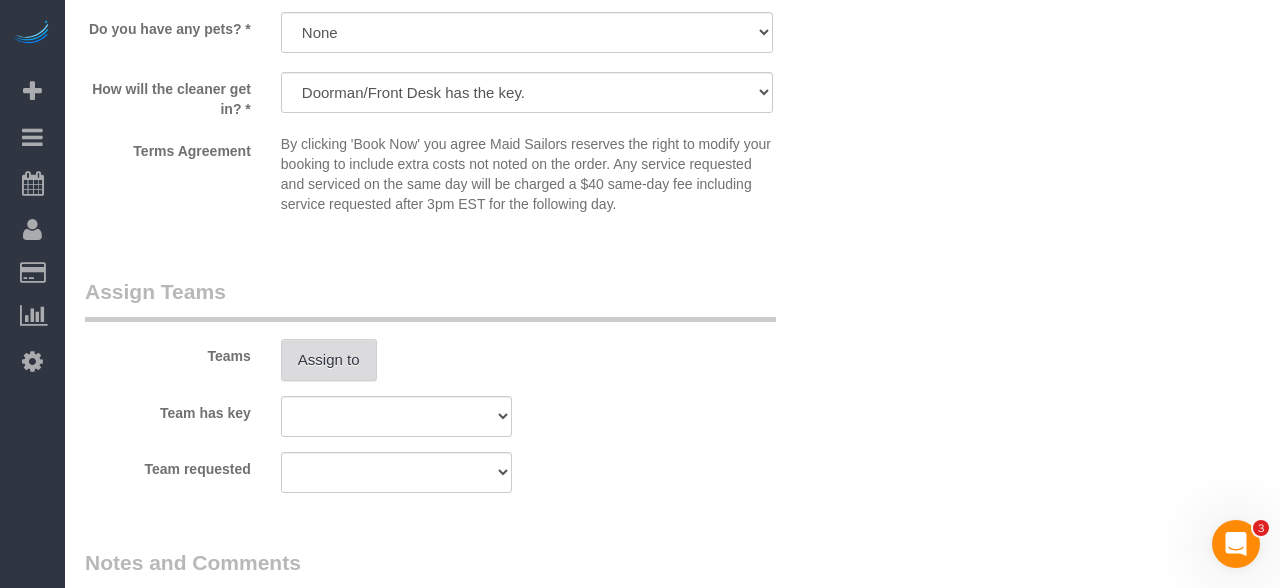 click on "Assign to" at bounding box center (329, 360) 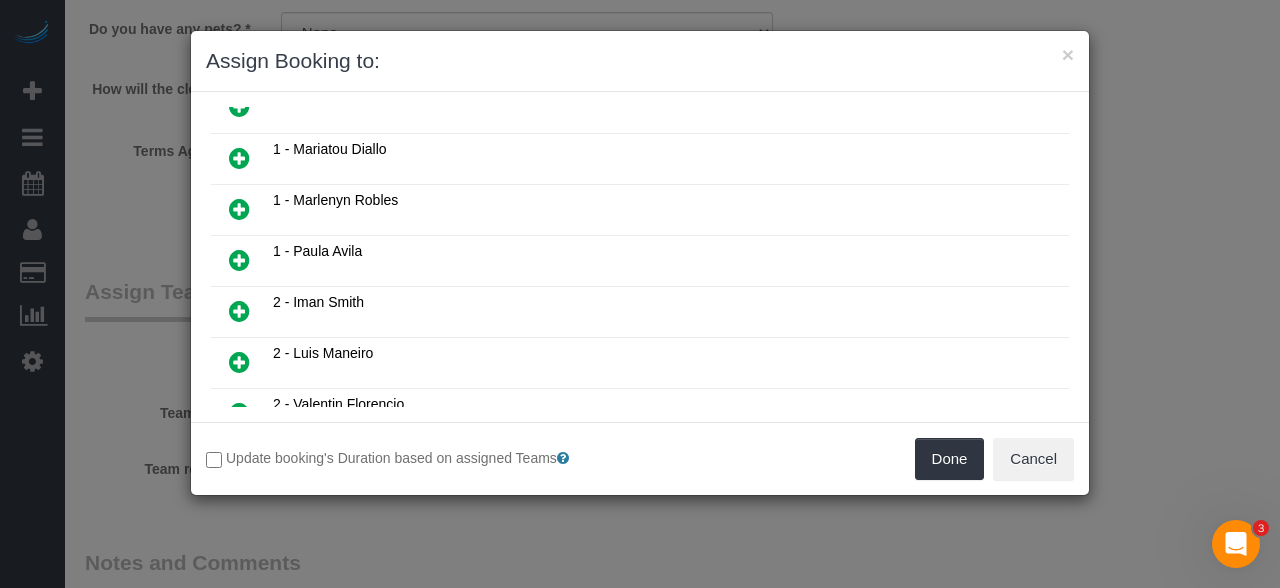 scroll, scrollTop: 788, scrollLeft: 0, axis: vertical 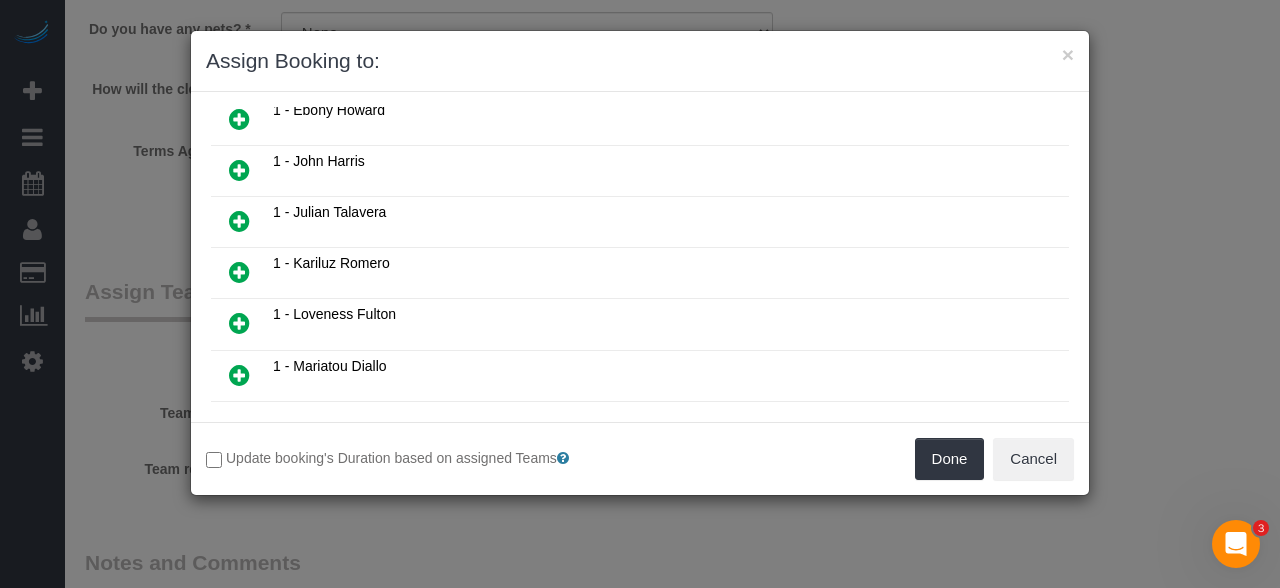 click at bounding box center (239, 323) 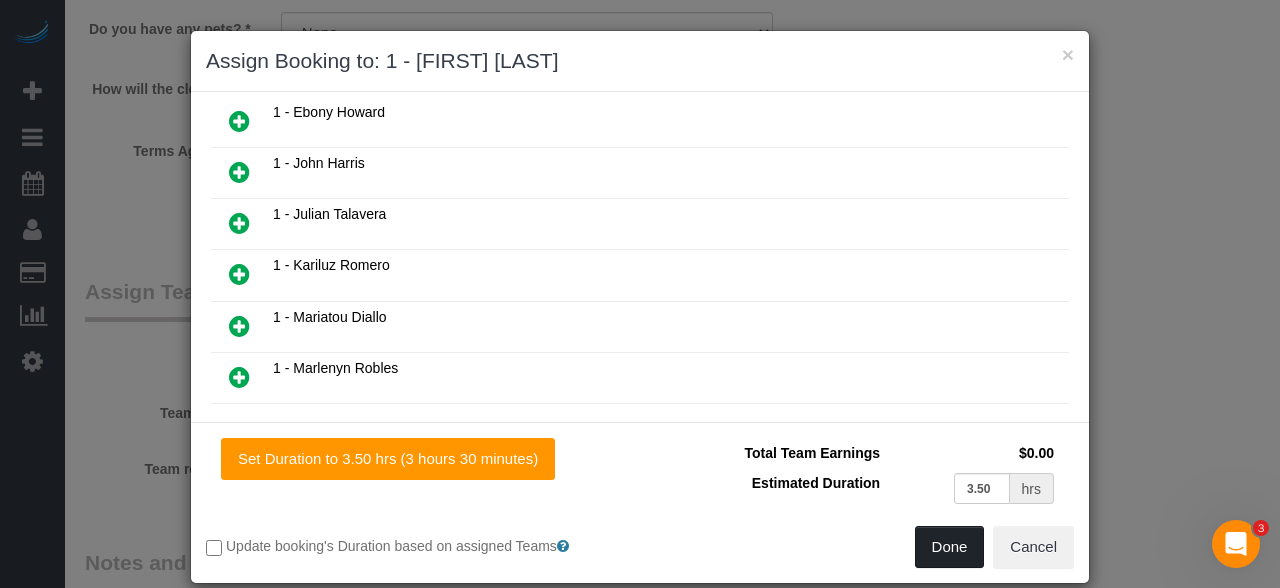 click on "Done" at bounding box center (950, 547) 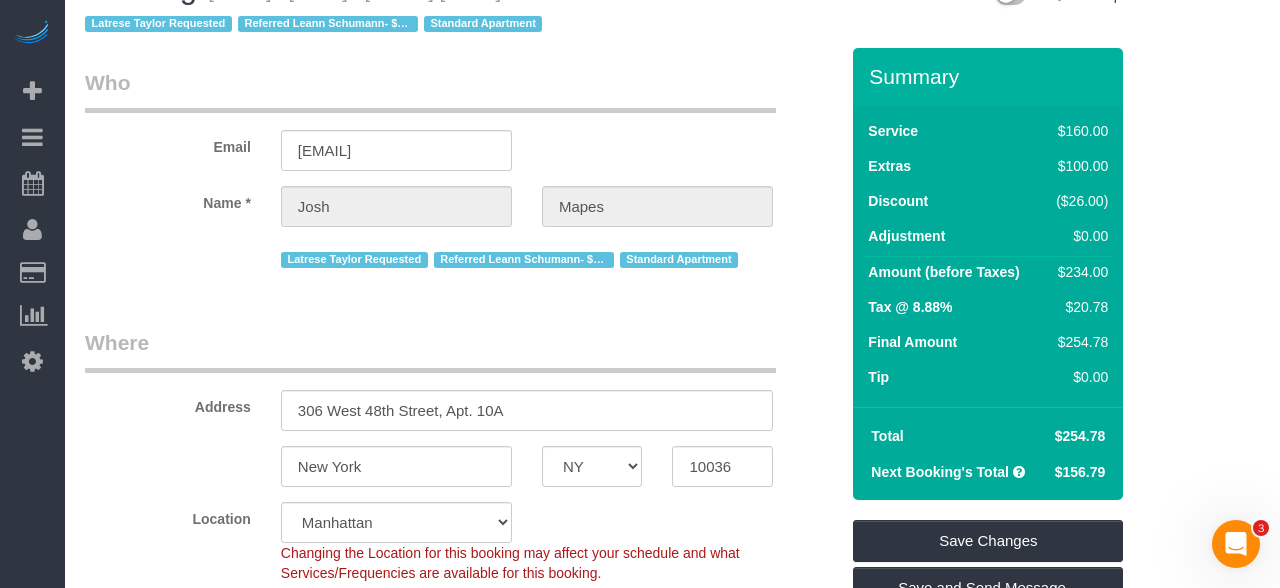 scroll, scrollTop: 369, scrollLeft: 0, axis: vertical 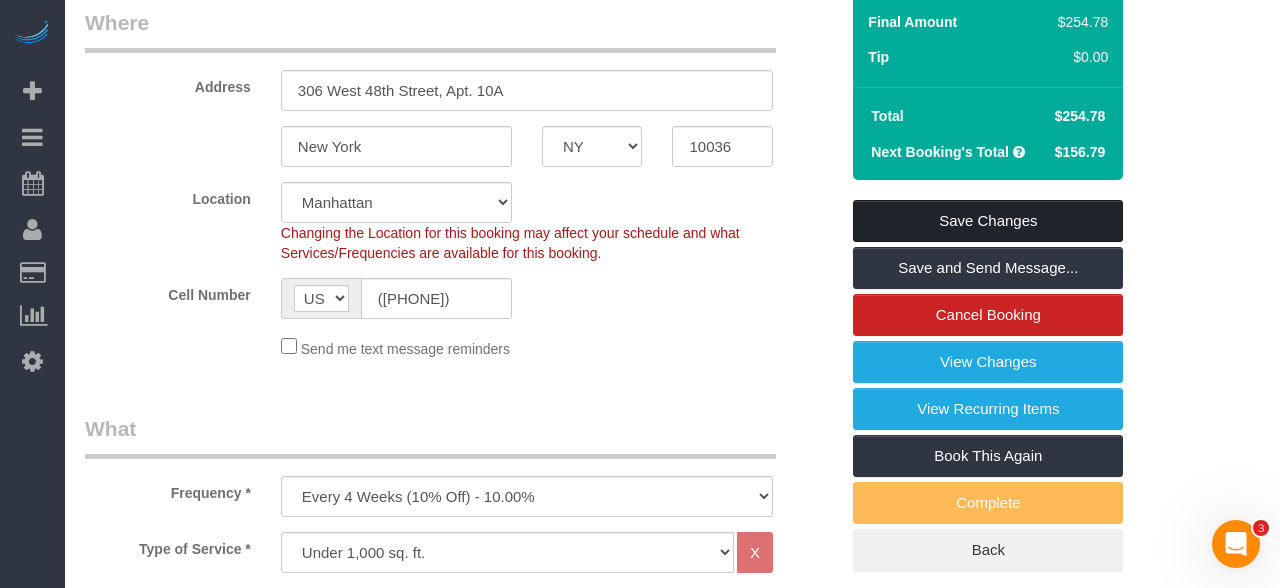 click on "Save Changes" at bounding box center (988, 221) 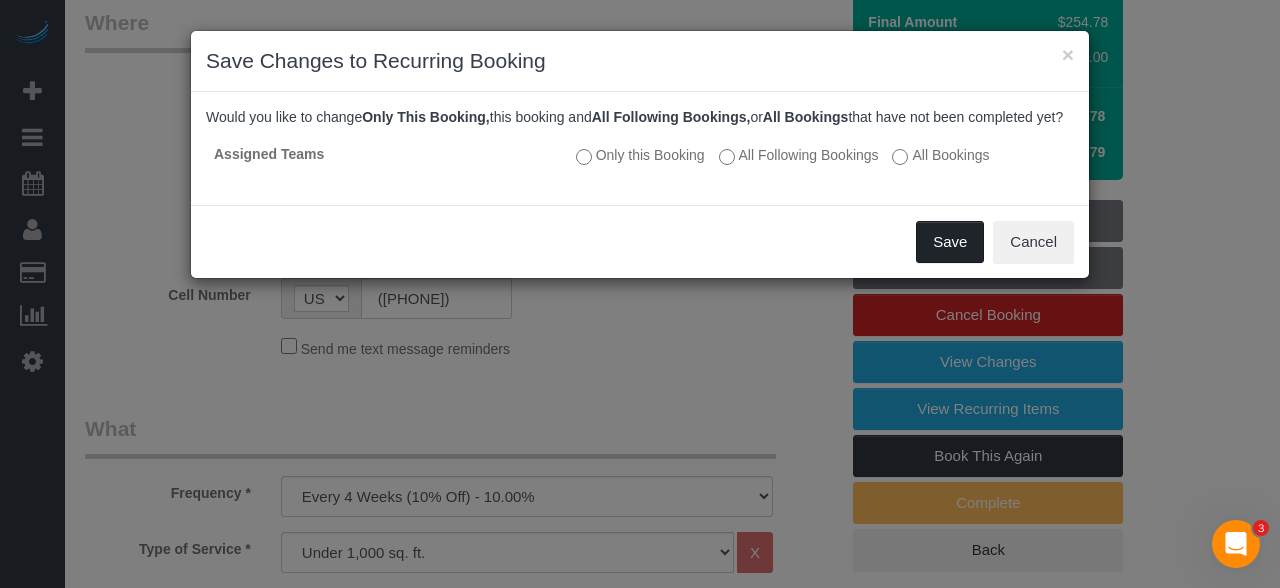 click on "Save" at bounding box center [950, 242] 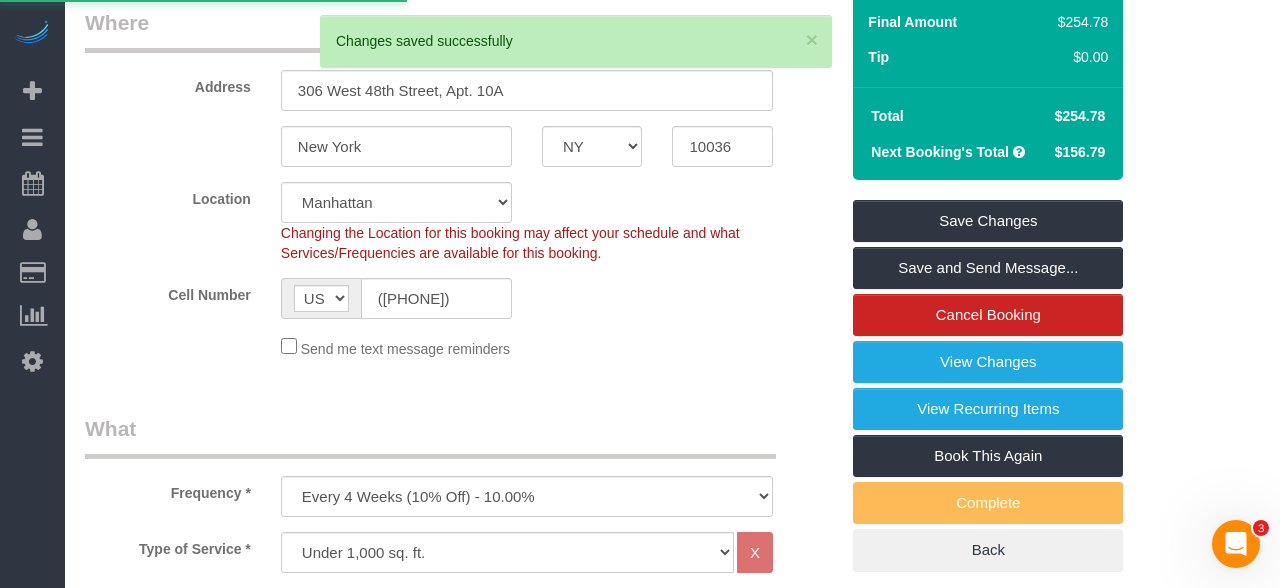 select on "**********" 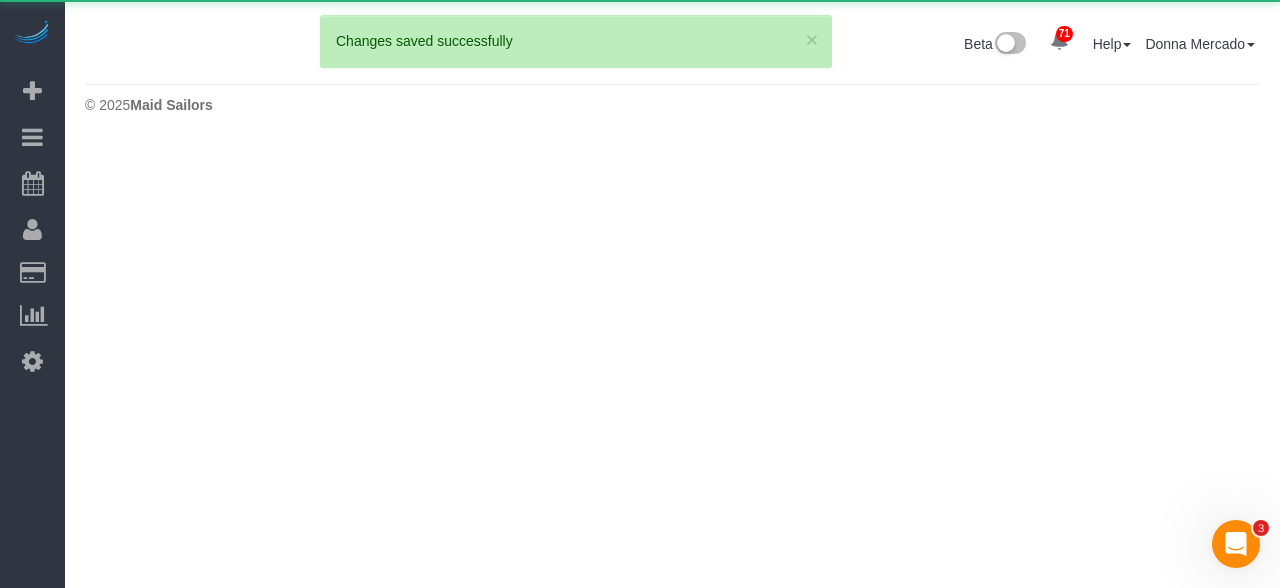 scroll, scrollTop: 0, scrollLeft: 0, axis: both 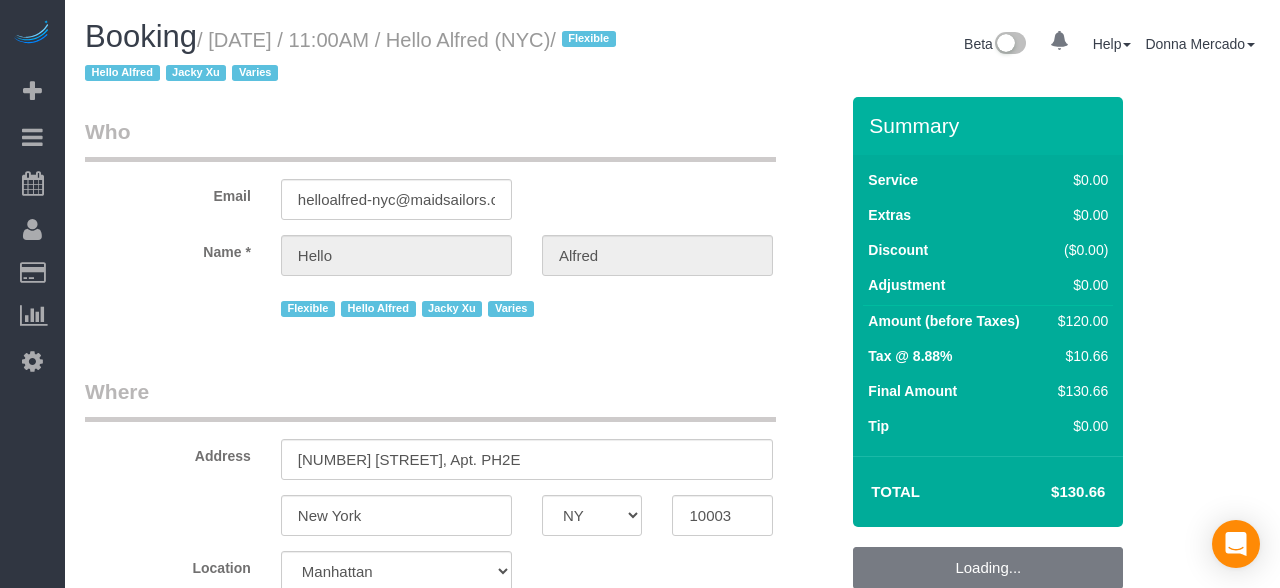 select on "NY" 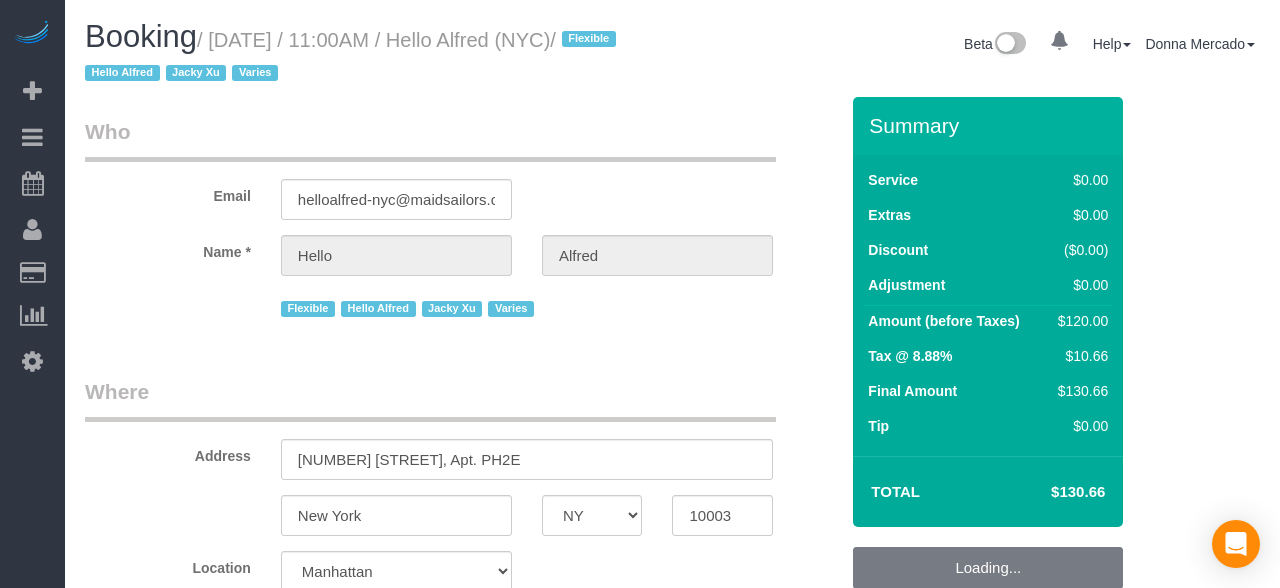 select on "number:15" 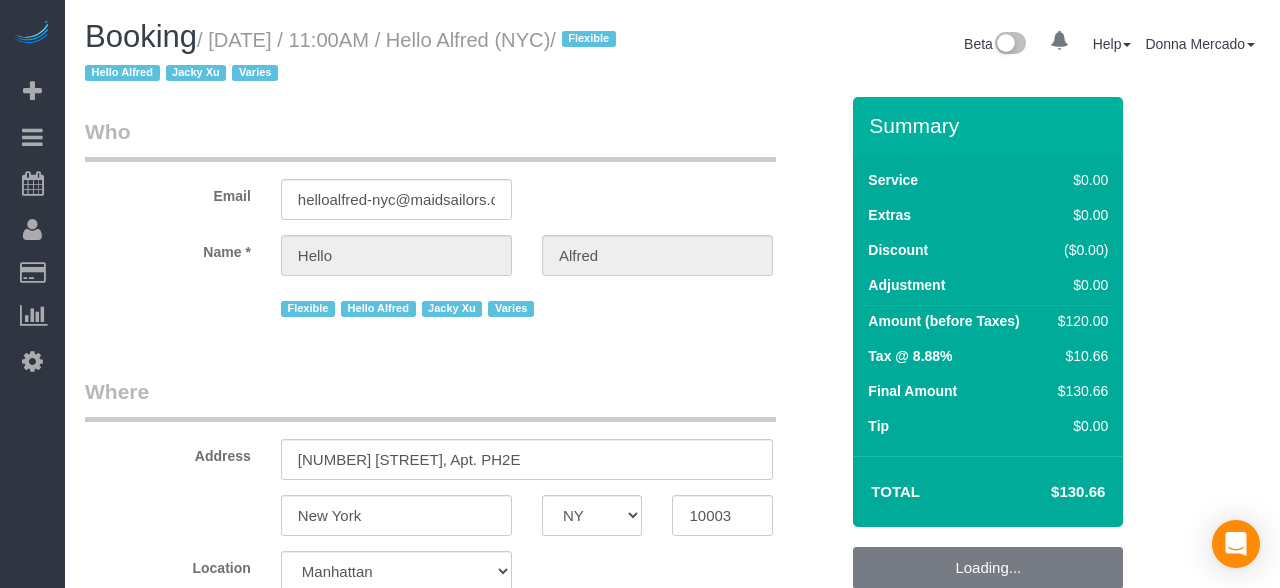 select on "number:6" 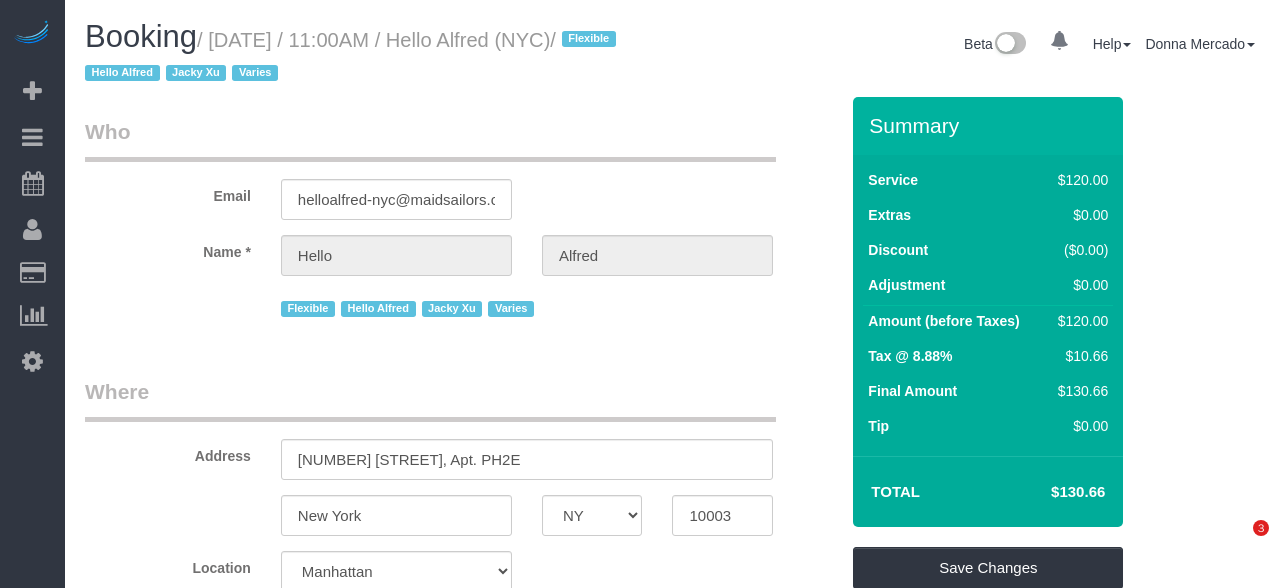 scroll, scrollTop: 0, scrollLeft: 0, axis: both 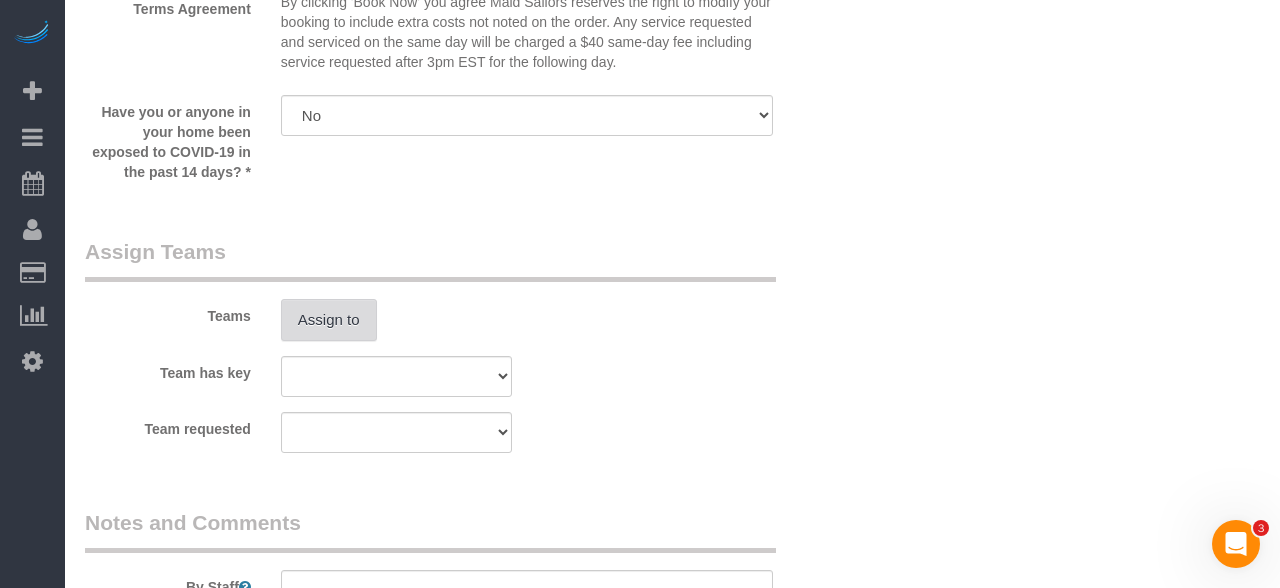 click on "Assign to" at bounding box center [329, 320] 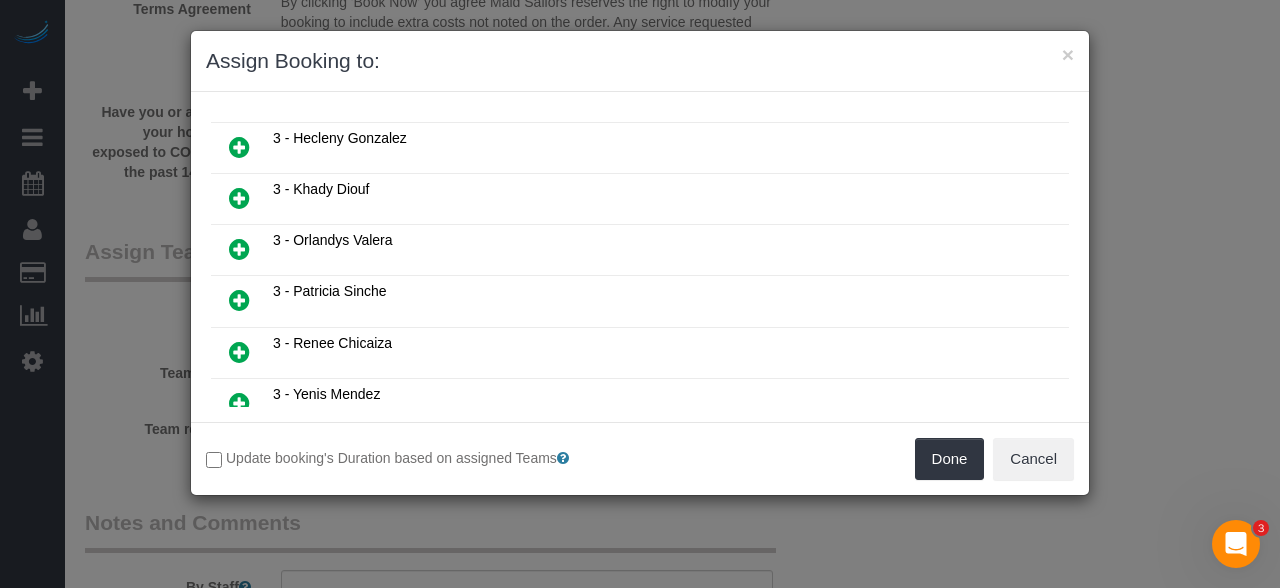 scroll, scrollTop: 1271, scrollLeft: 0, axis: vertical 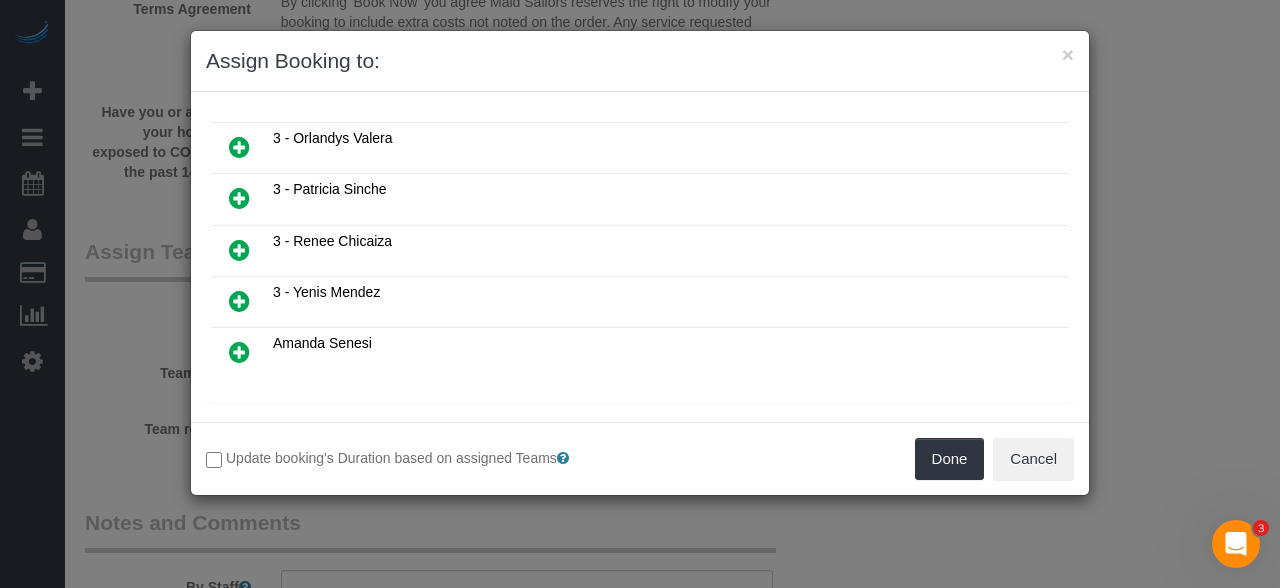 click on "3 - Yenis Mendez" at bounding box center (668, 301) 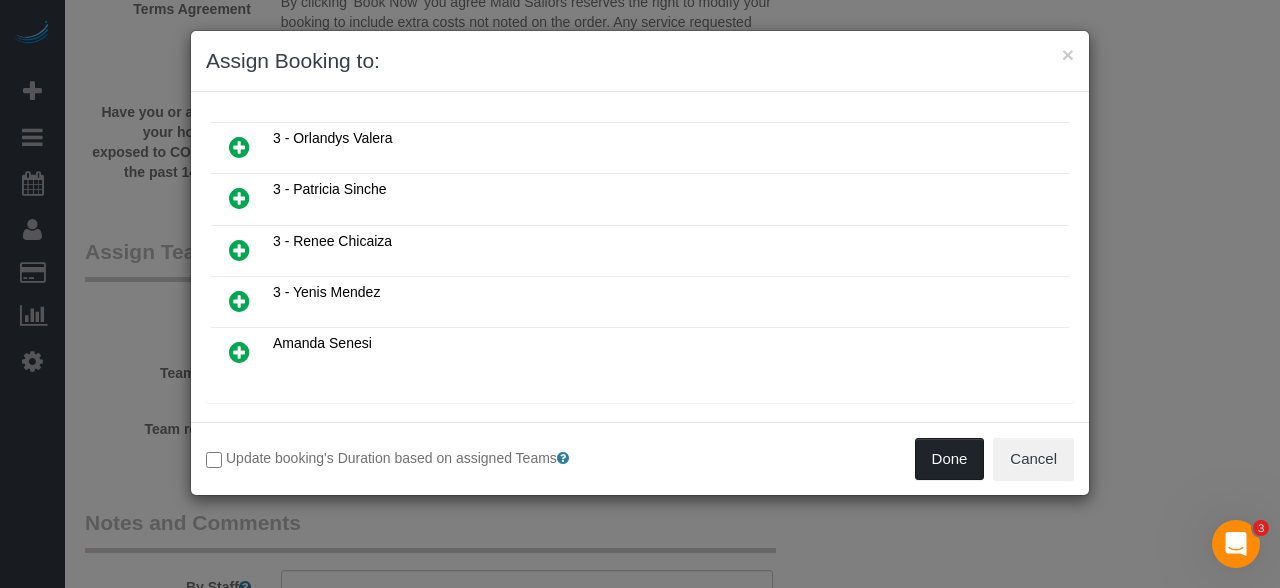 click on "Done" at bounding box center [950, 459] 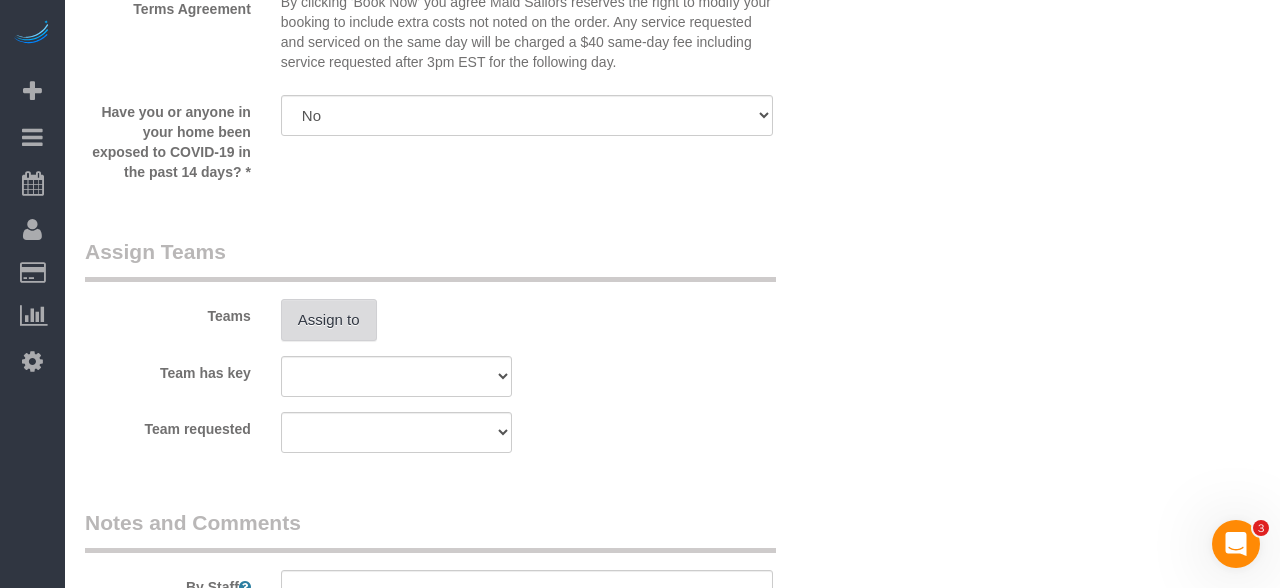 click on "Assign to" at bounding box center (329, 320) 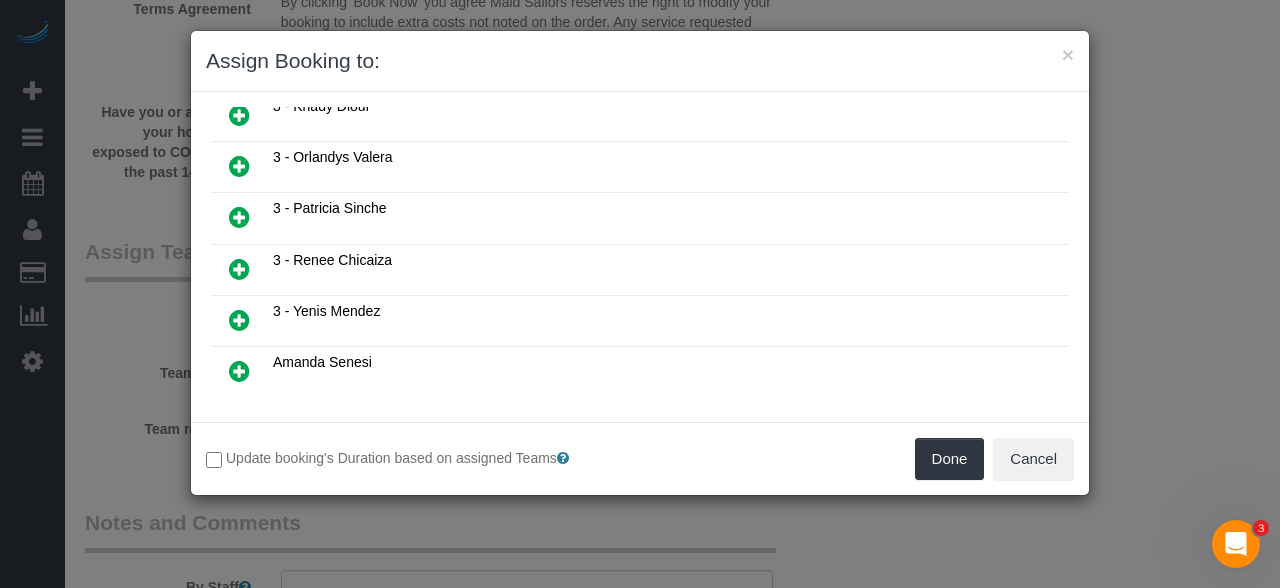scroll, scrollTop: 1271, scrollLeft: 0, axis: vertical 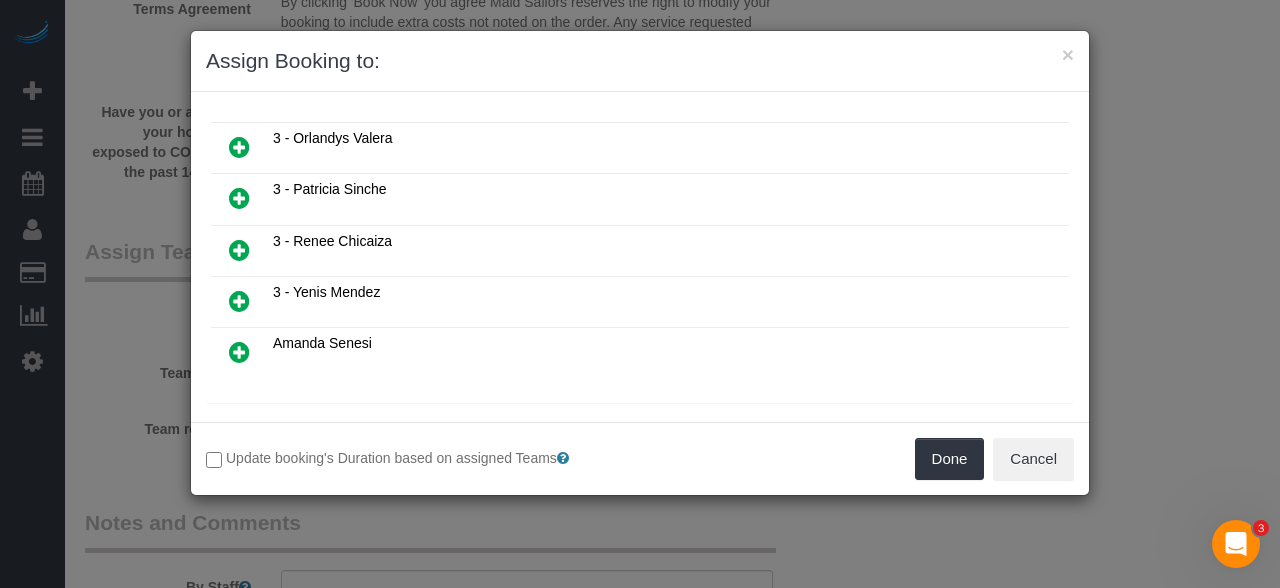 click at bounding box center (340, 425) 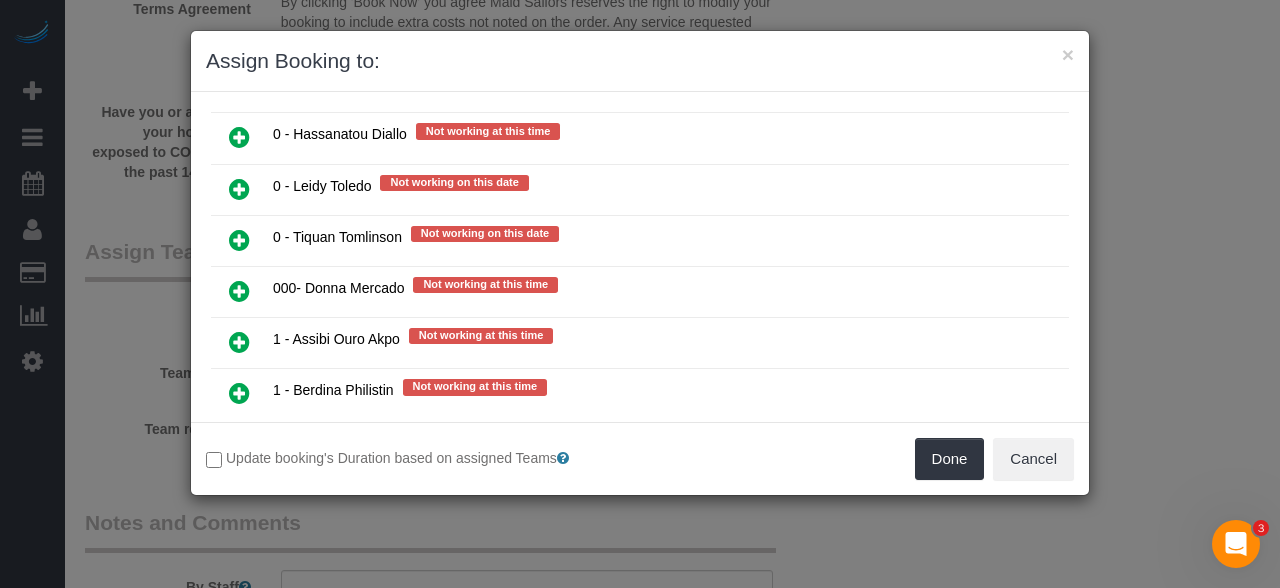 scroll, scrollTop: 1780, scrollLeft: 0, axis: vertical 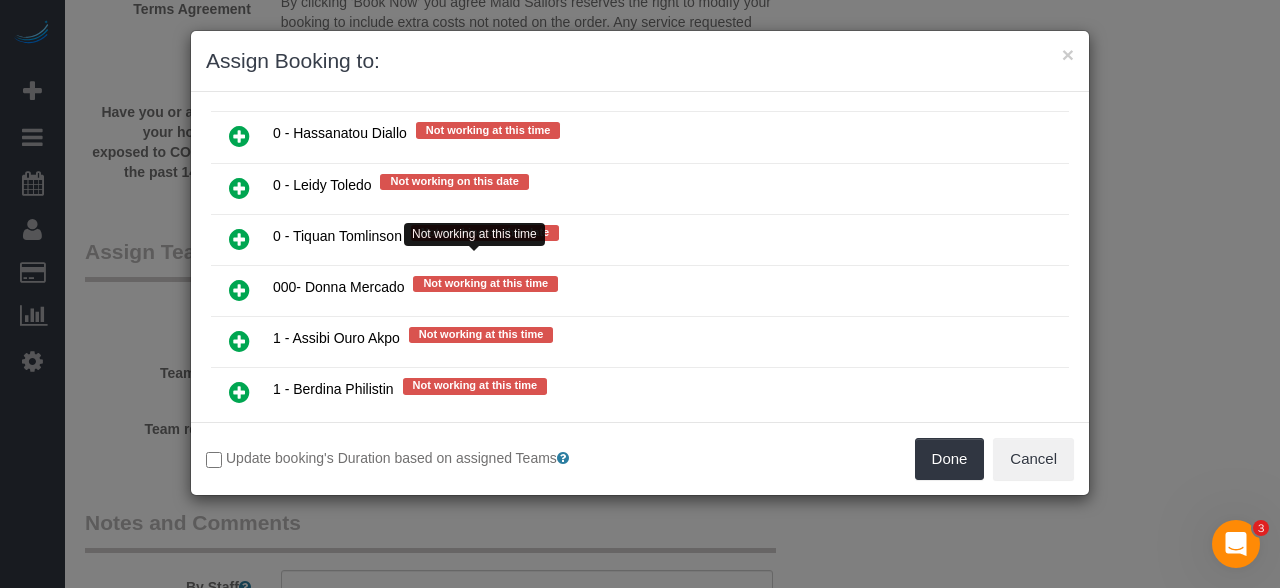 click at bounding box center (239, 290) 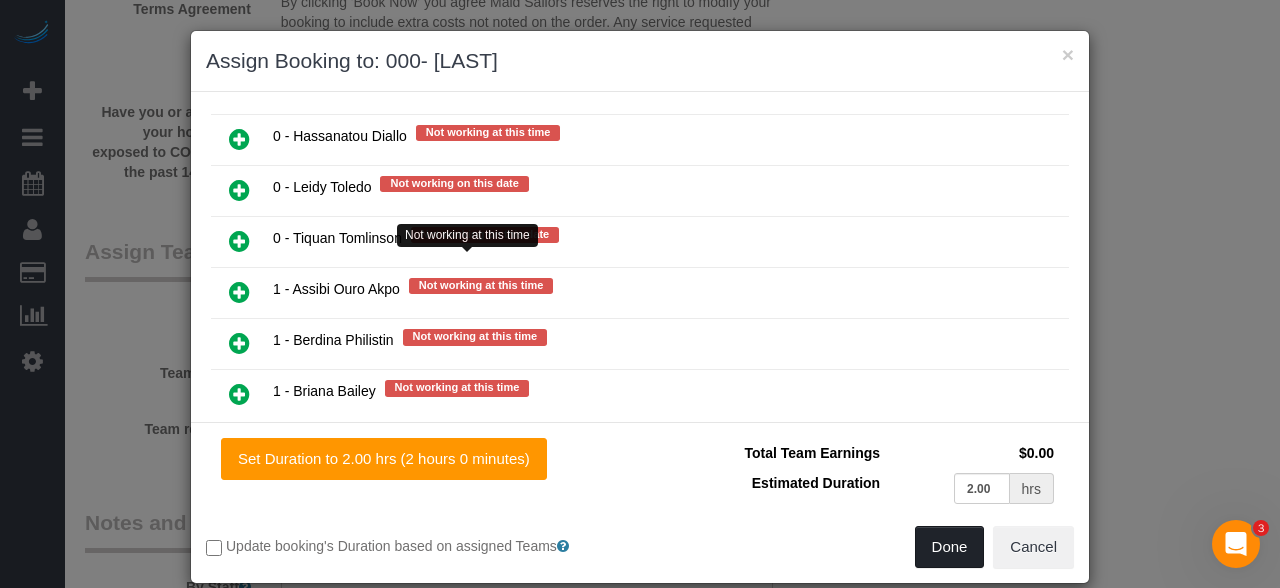 click on "Done" at bounding box center (950, 547) 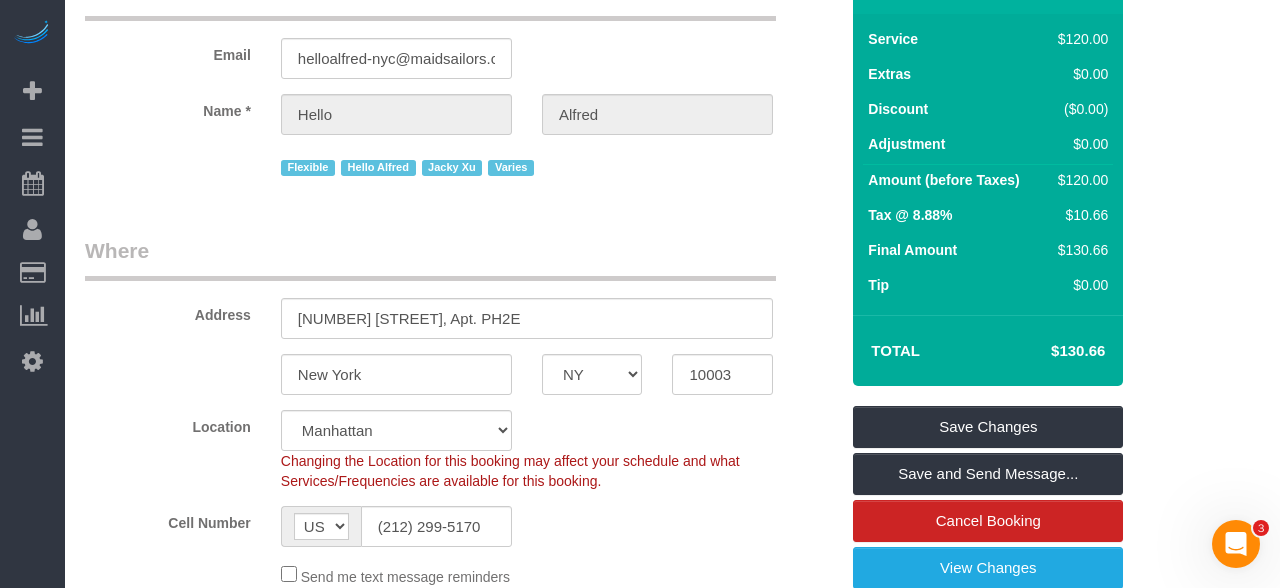 scroll, scrollTop: 134, scrollLeft: 0, axis: vertical 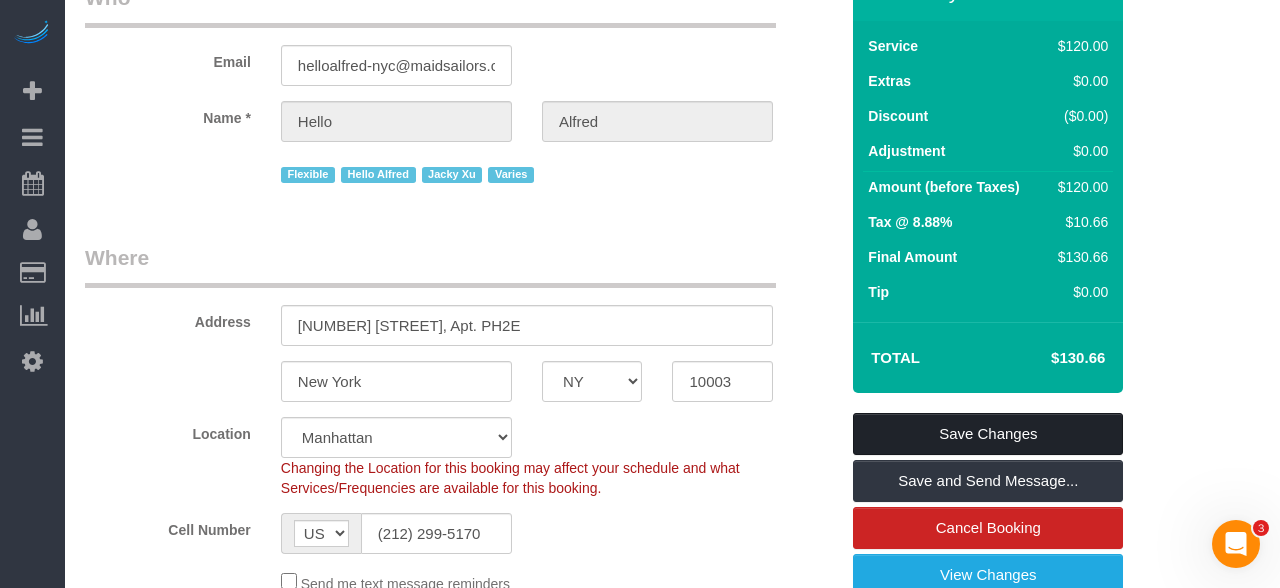 click on "Save Changes" at bounding box center [988, 434] 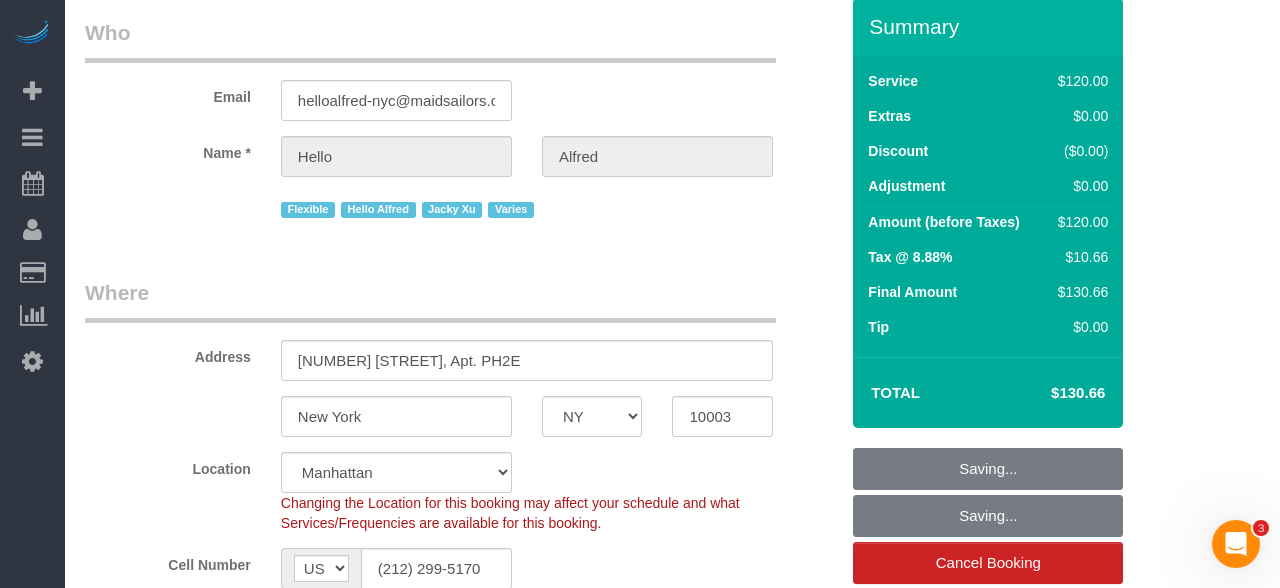 scroll, scrollTop: 0, scrollLeft: 0, axis: both 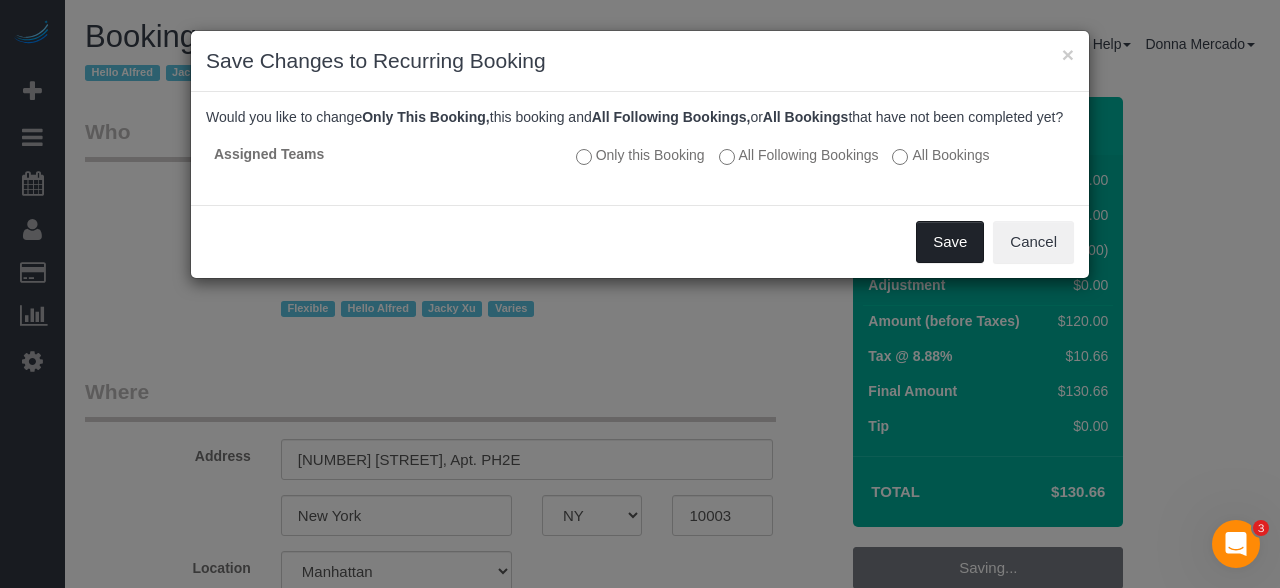 click on "Save" at bounding box center (950, 242) 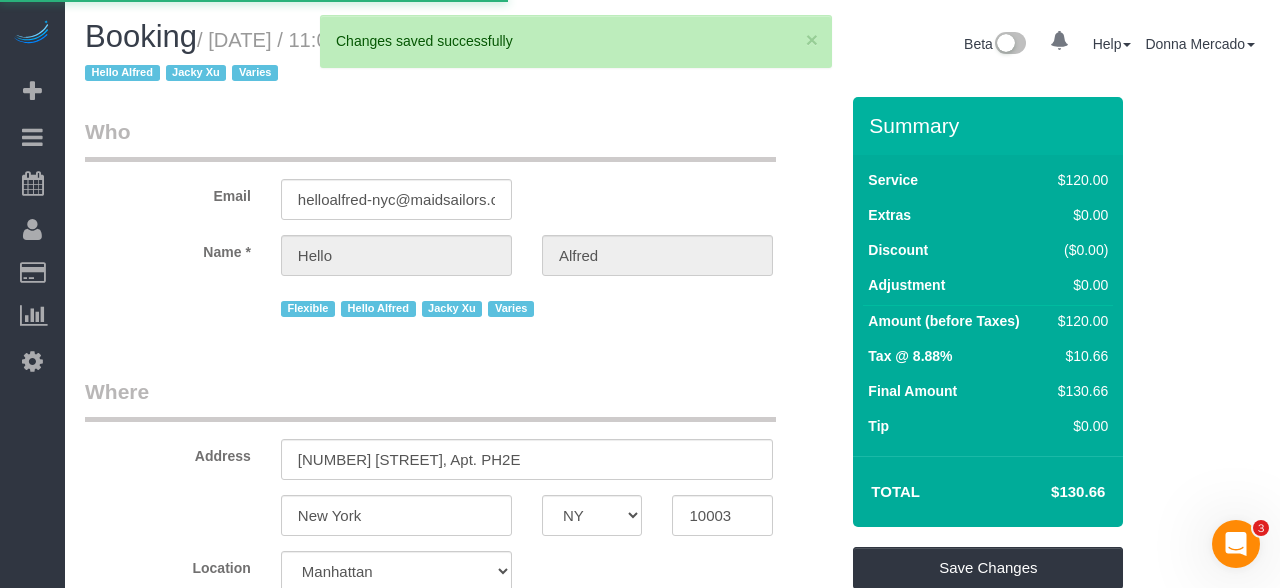 select on "**********" 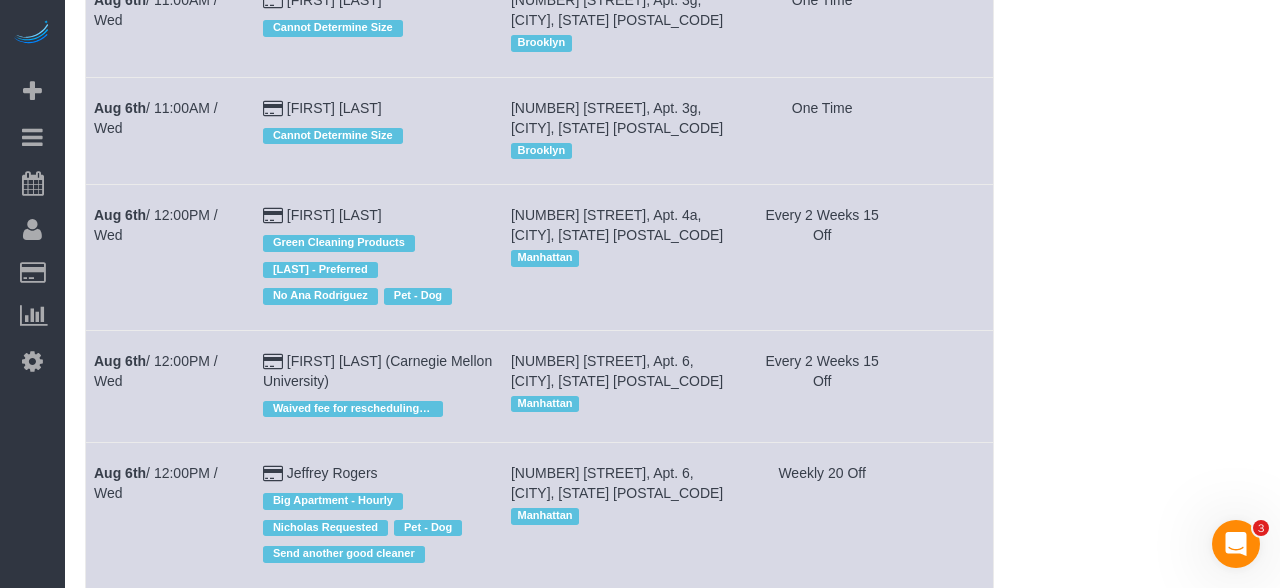 scroll, scrollTop: 1153, scrollLeft: 0, axis: vertical 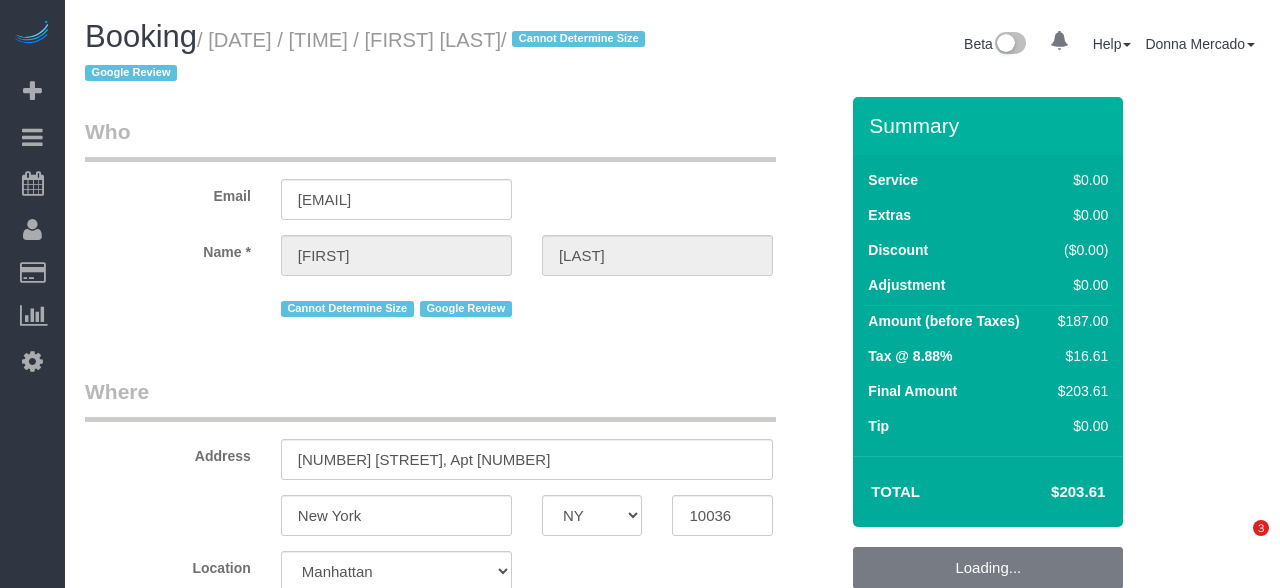 select on "NY" 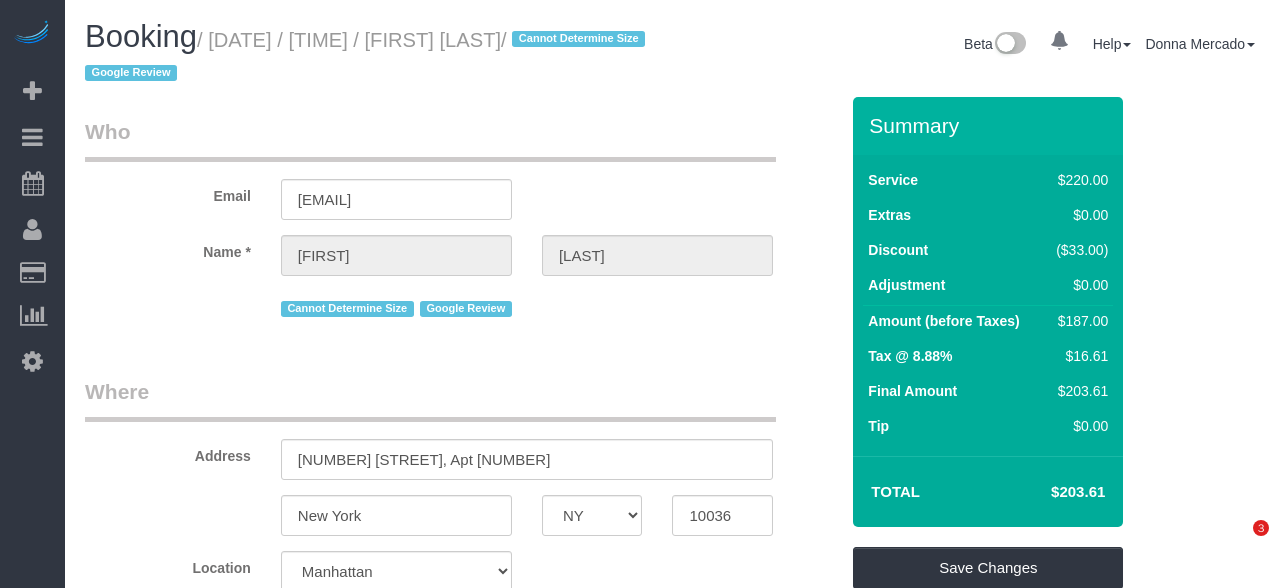 scroll, scrollTop: 0, scrollLeft: 0, axis: both 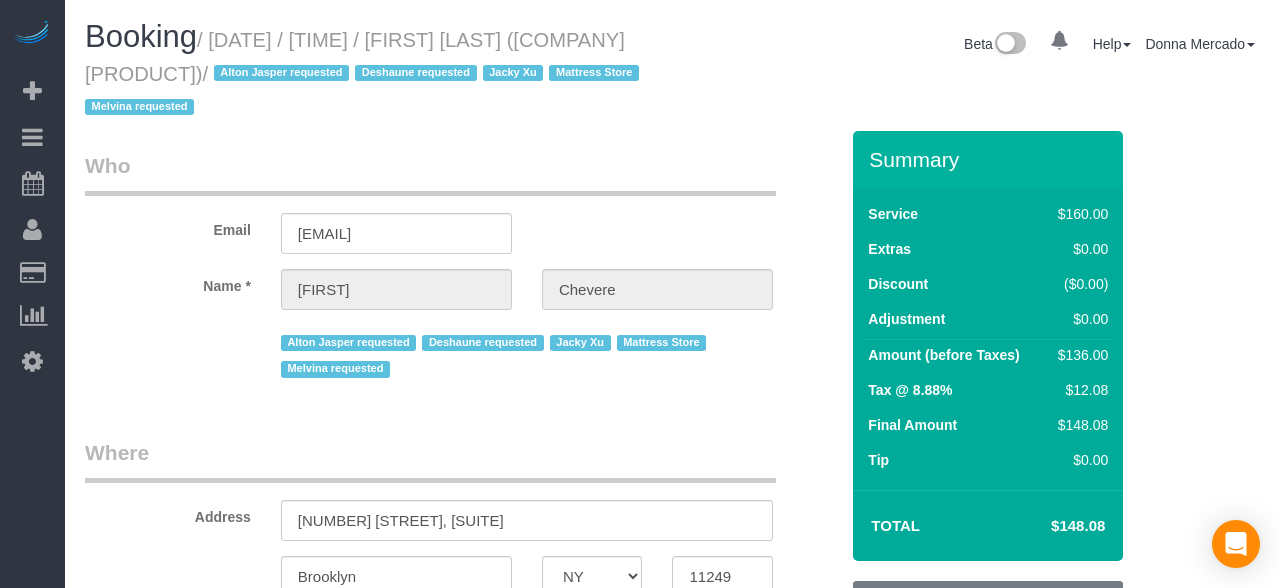 select on "NY" 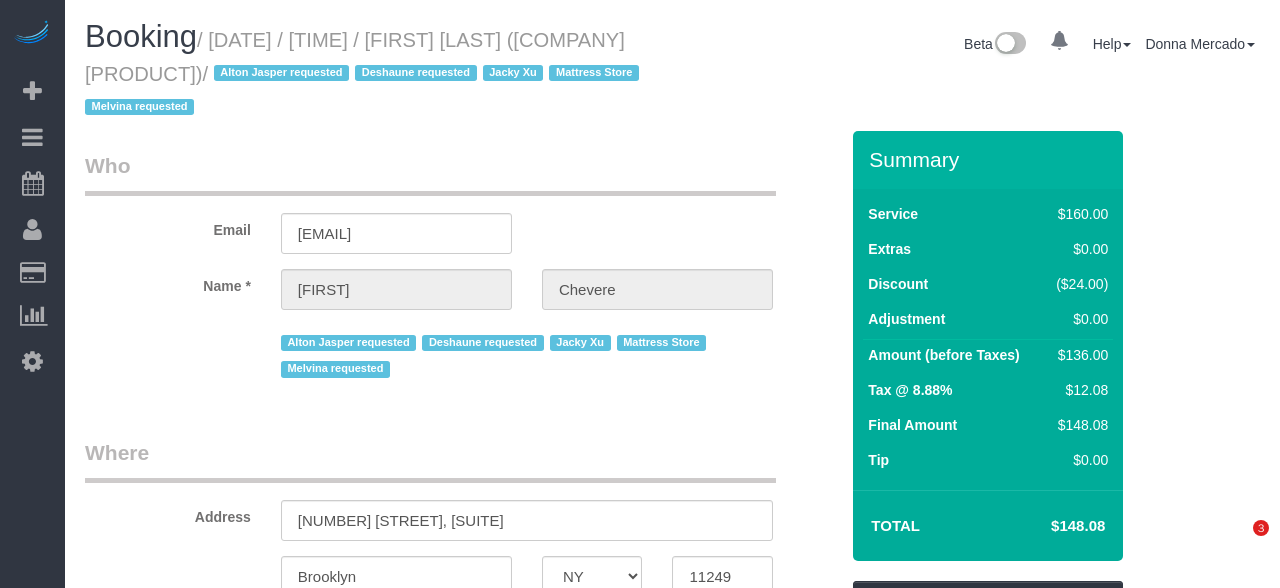 scroll, scrollTop: 0, scrollLeft: 0, axis: both 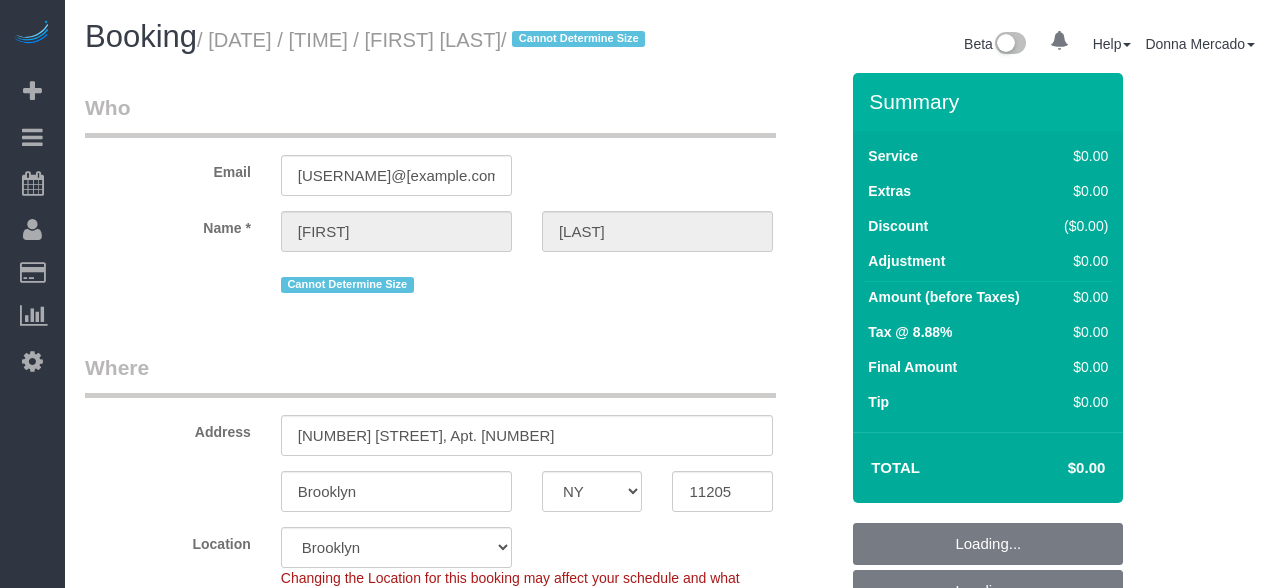 select on "NY" 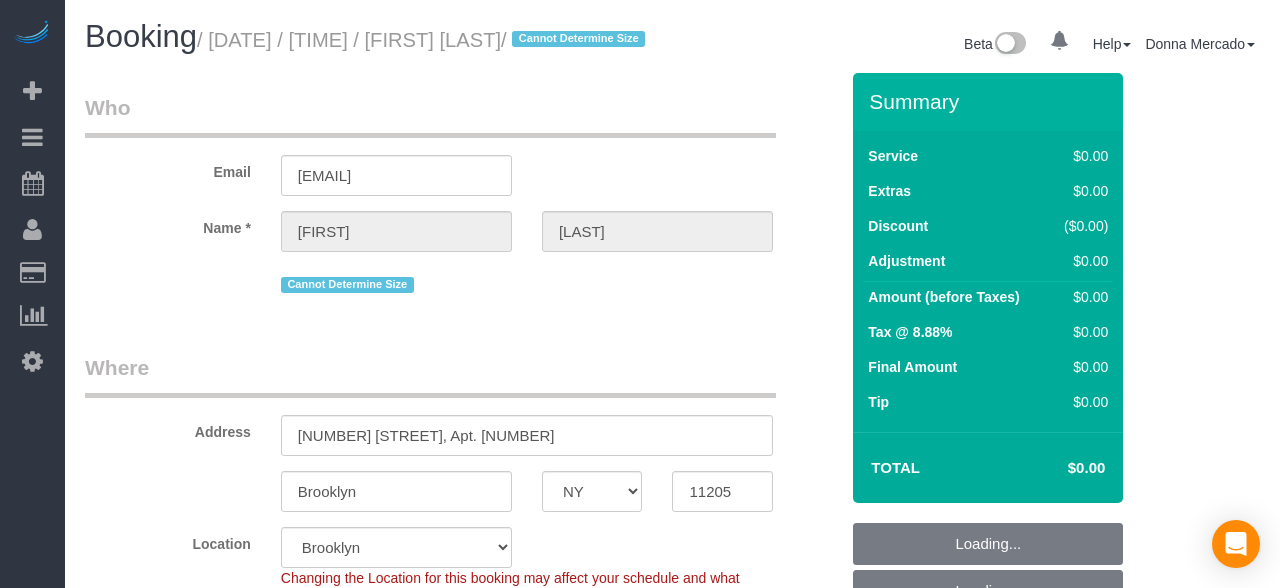 select on "NY" 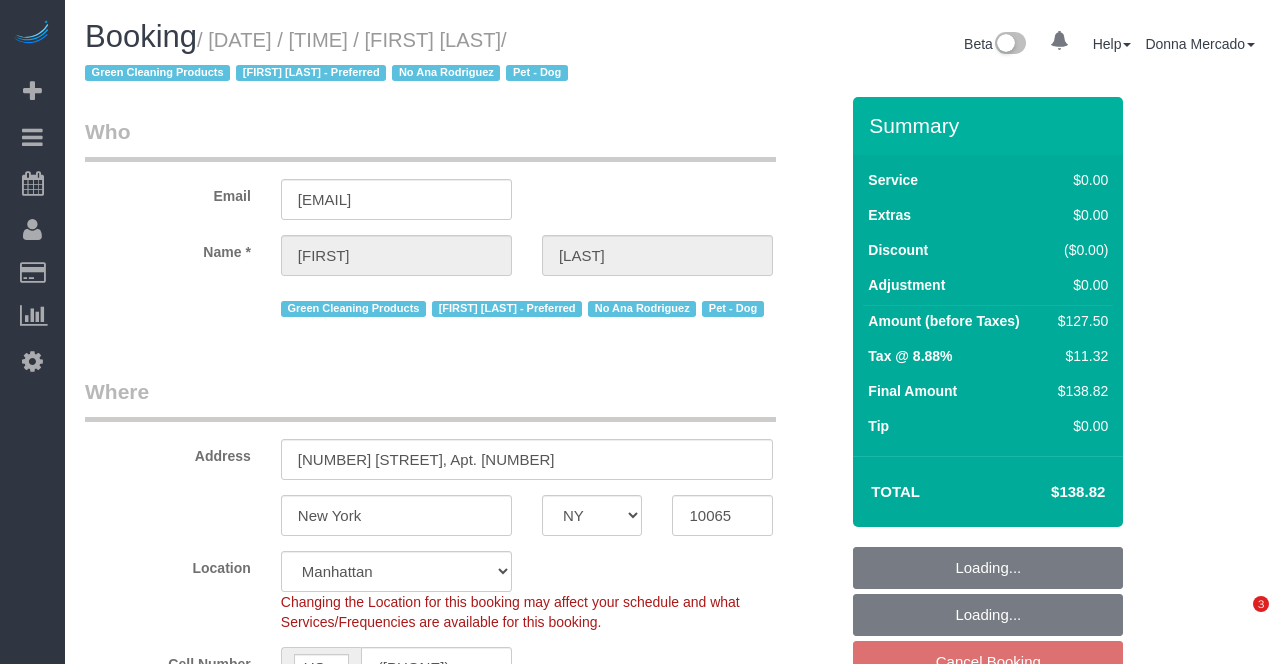 select on "NY" 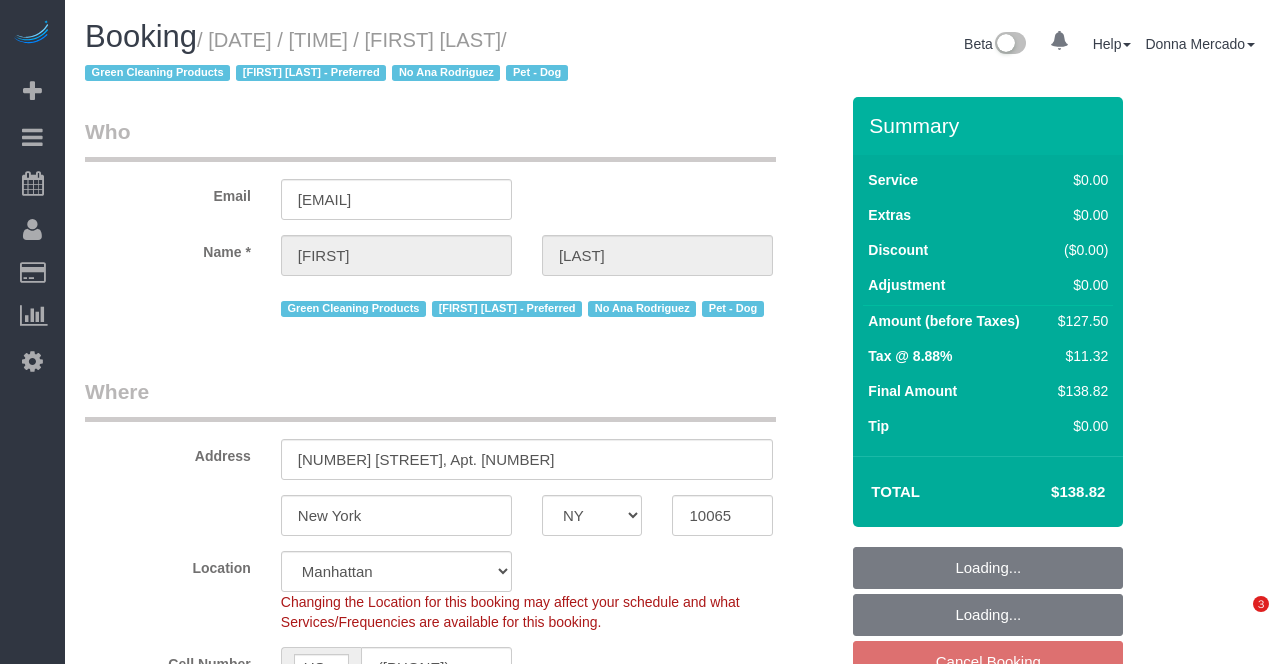select on "spot5" 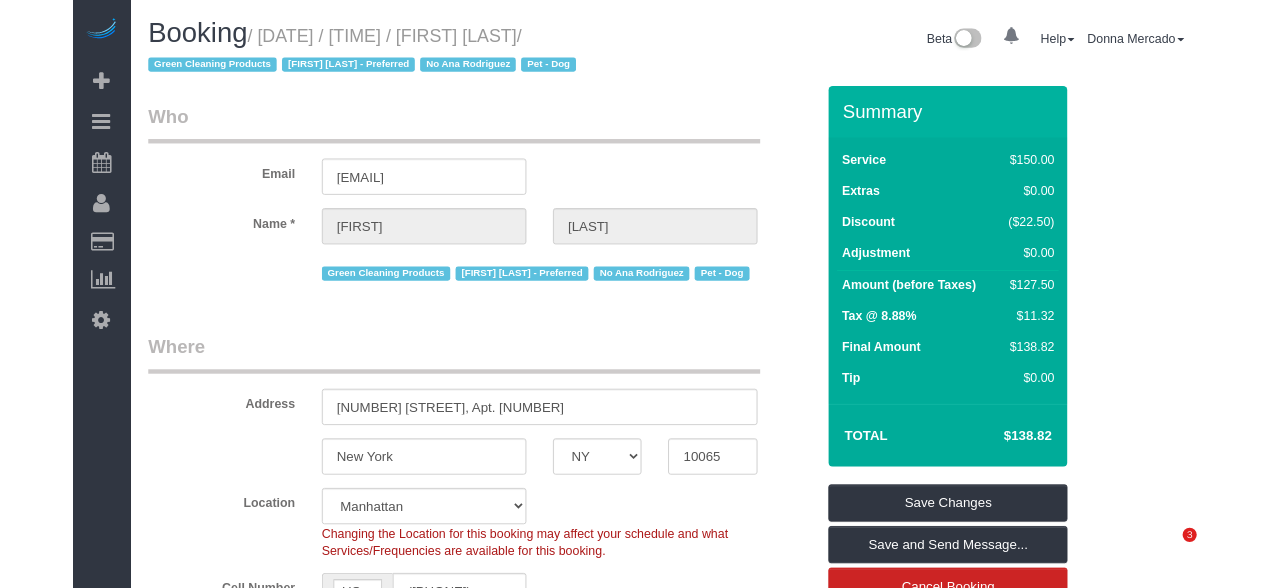 scroll, scrollTop: 0, scrollLeft: 0, axis: both 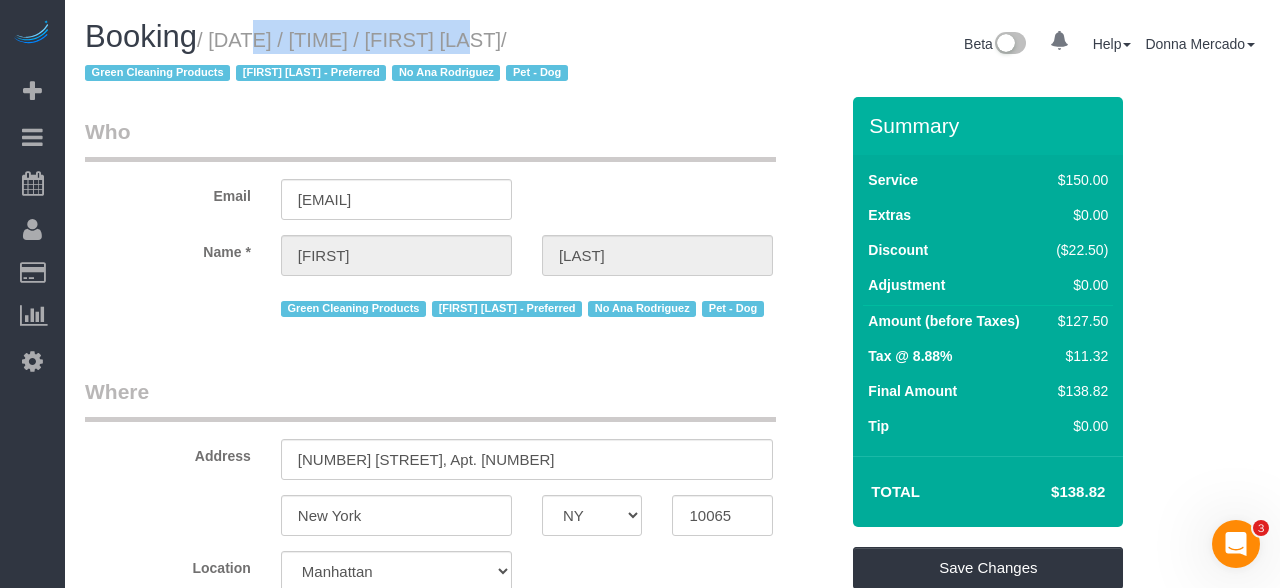 click on "Booking
/ August 06, 2025 / 12:00PM / Zack Cooper
/
Green Cleaning Products
Marlenyn Robles - Preferred
No Ana Rodriguez
Pet - Dog
Beta
0
Your Notifications
You have 0 alerts
Help
Help Docs
Take a Tour
Contact Support
Donna Mercado
My Account
Change Password
Email Preferences" at bounding box center [672, 58] 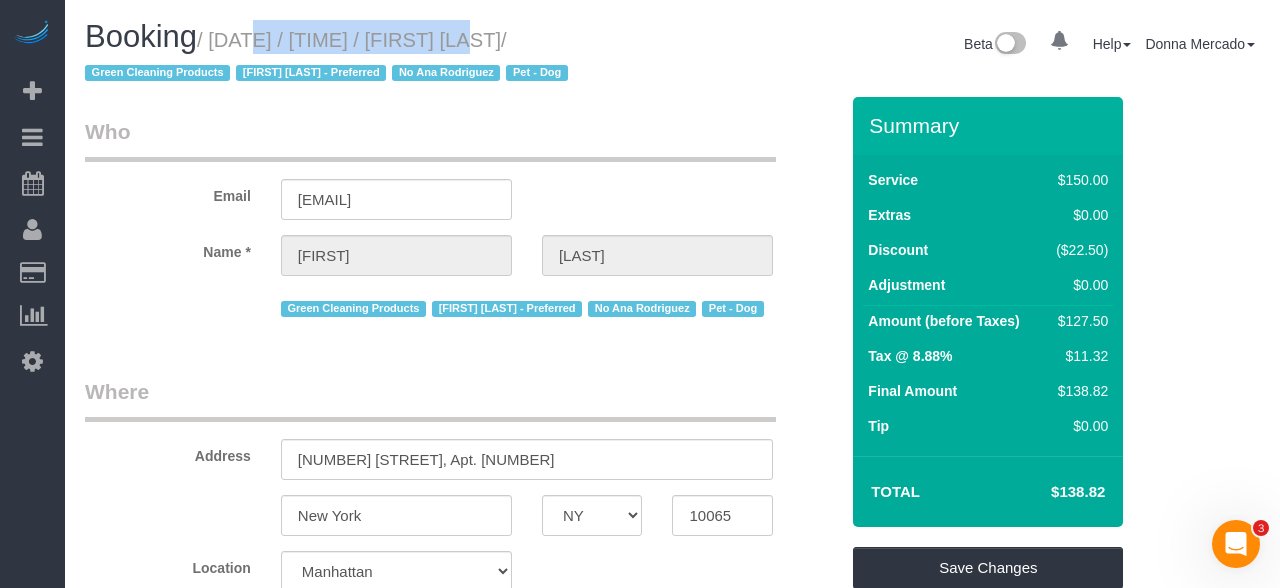 copy on "August 06, 2025 / 12:00PM / Zack Coope" 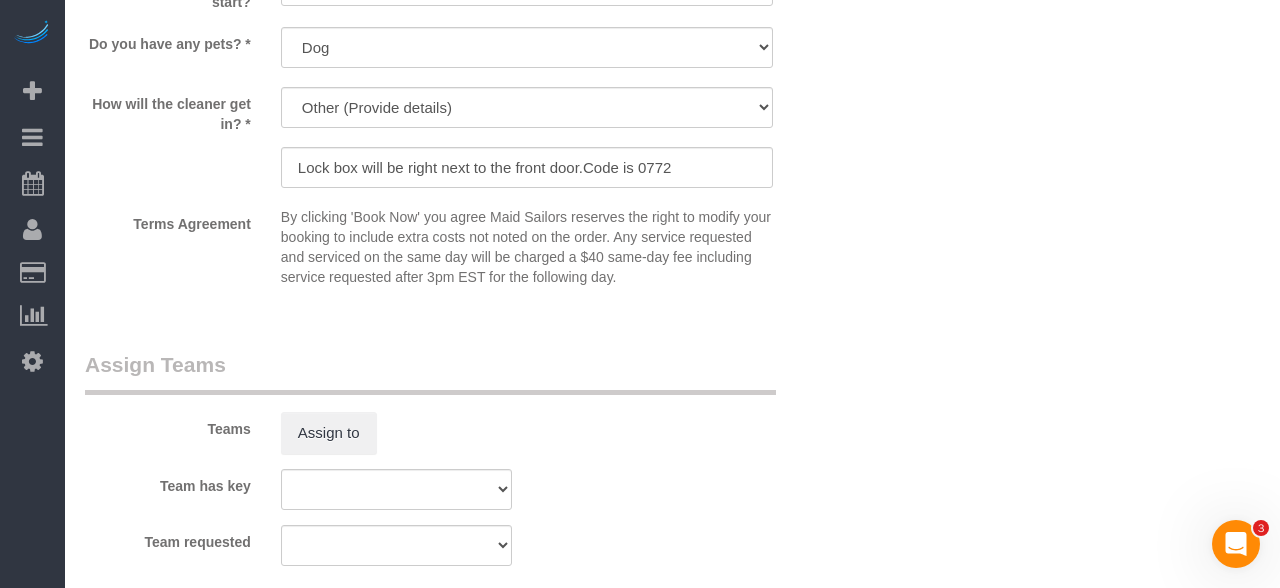 scroll, scrollTop: 2524, scrollLeft: 0, axis: vertical 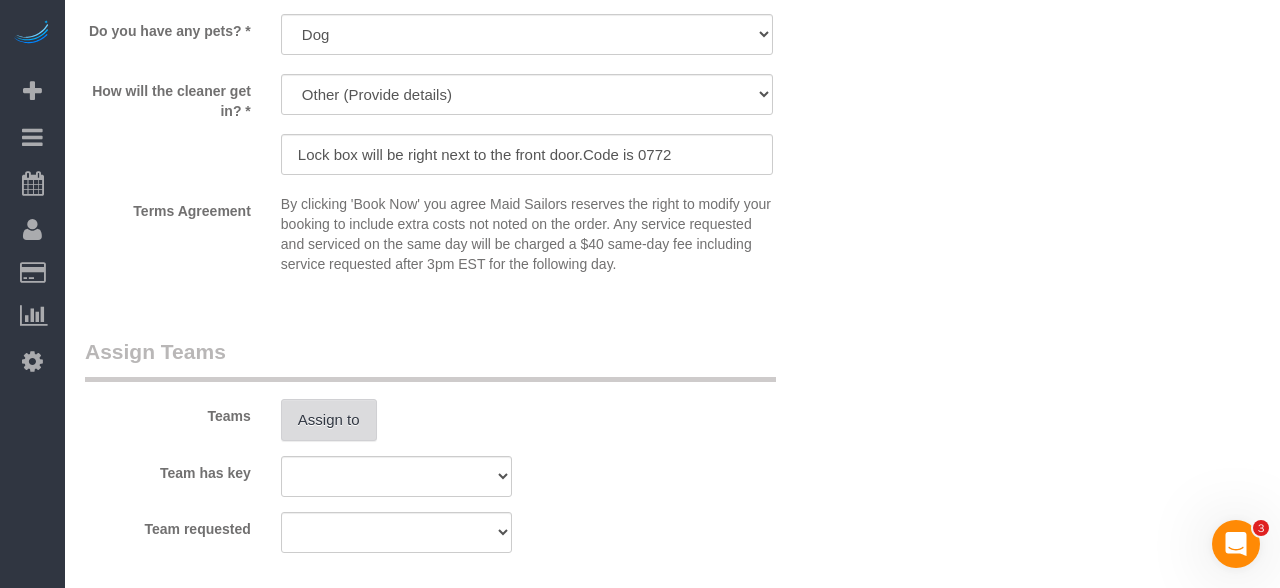 click on "Assign to" at bounding box center [329, 420] 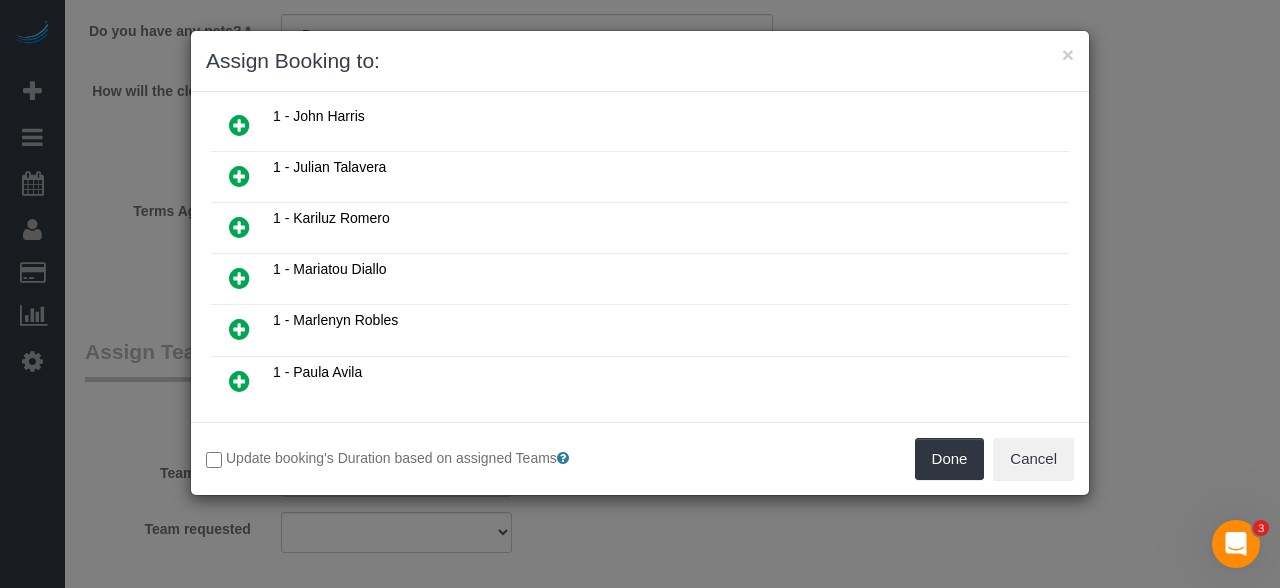 scroll, scrollTop: 816, scrollLeft: 0, axis: vertical 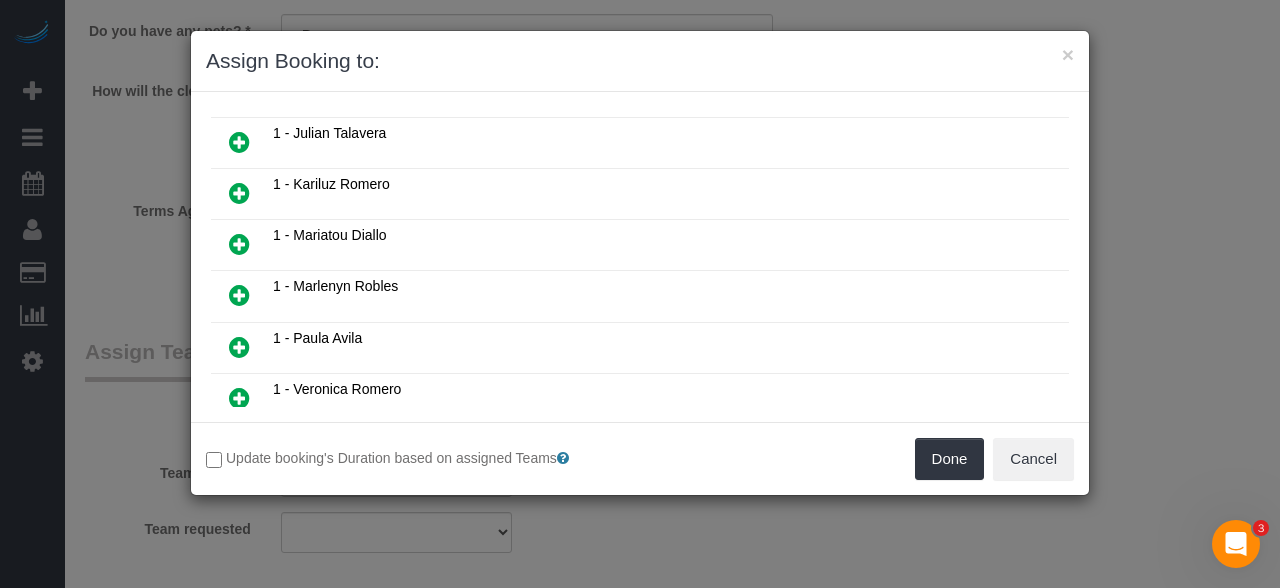 click at bounding box center (239, 295) 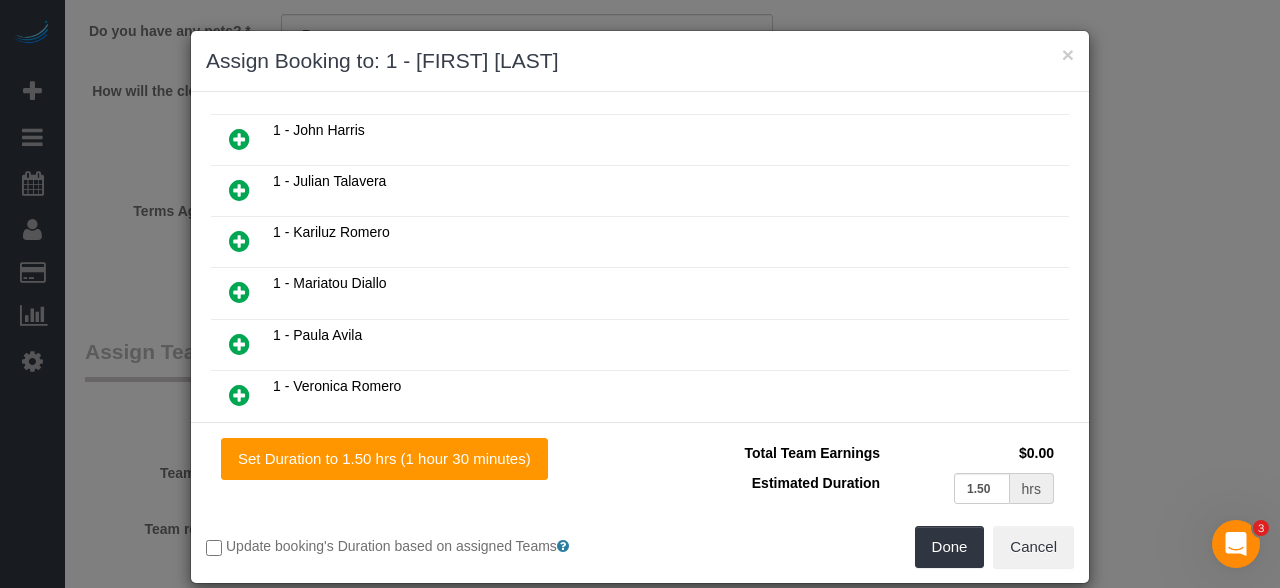 scroll, scrollTop: 862, scrollLeft: 0, axis: vertical 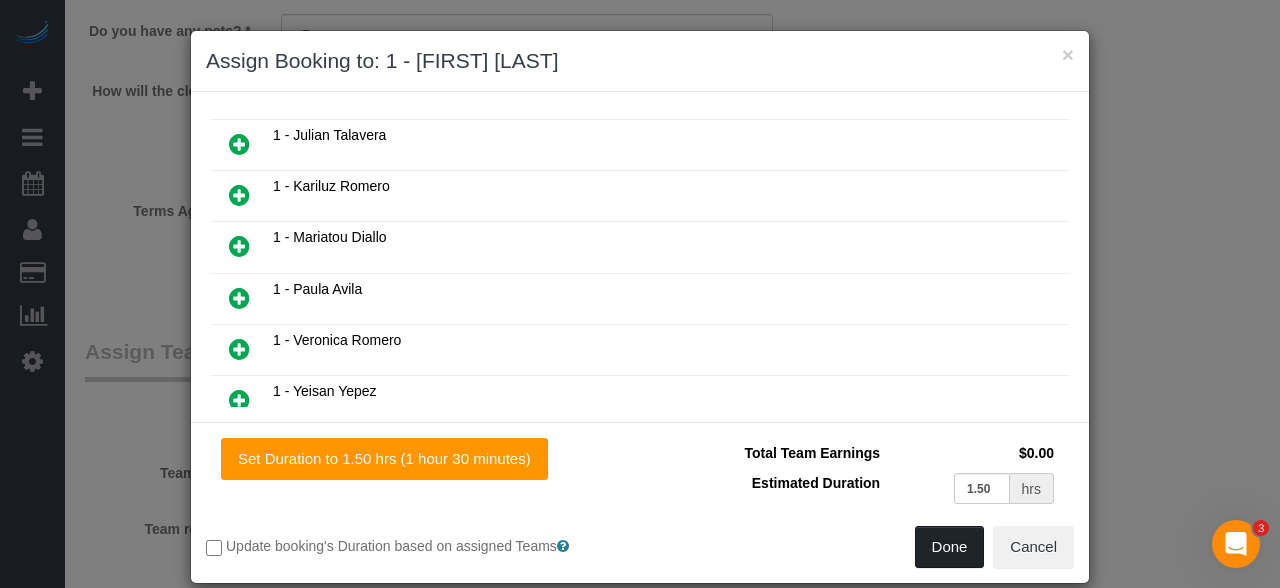 click on "Done" at bounding box center (950, 547) 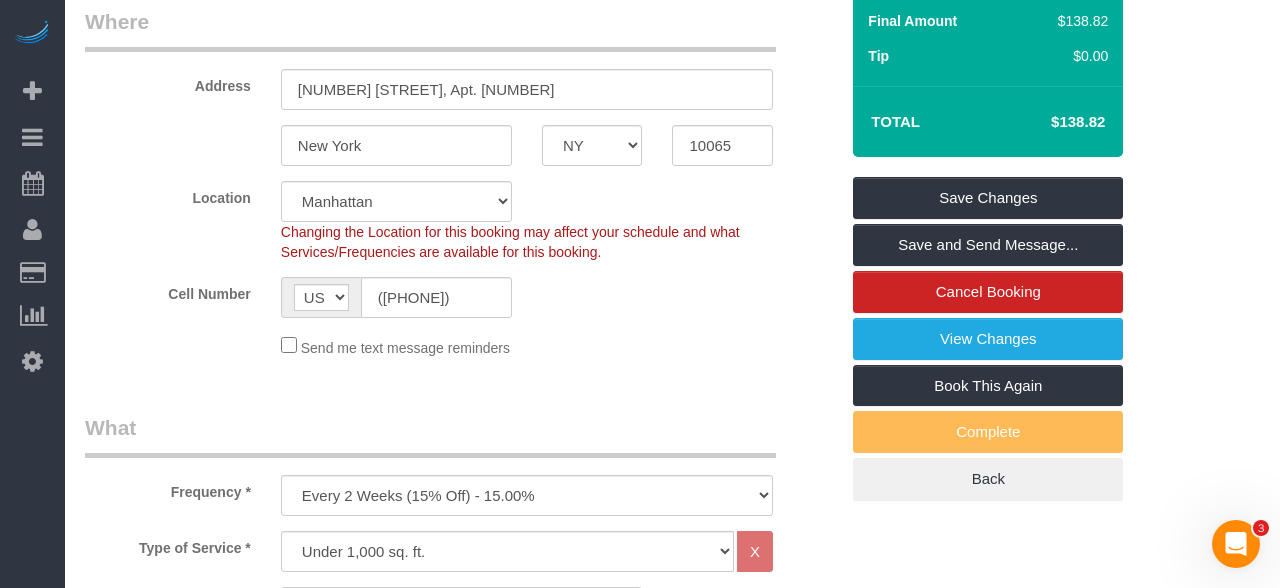 scroll, scrollTop: 370, scrollLeft: 0, axis: vertical 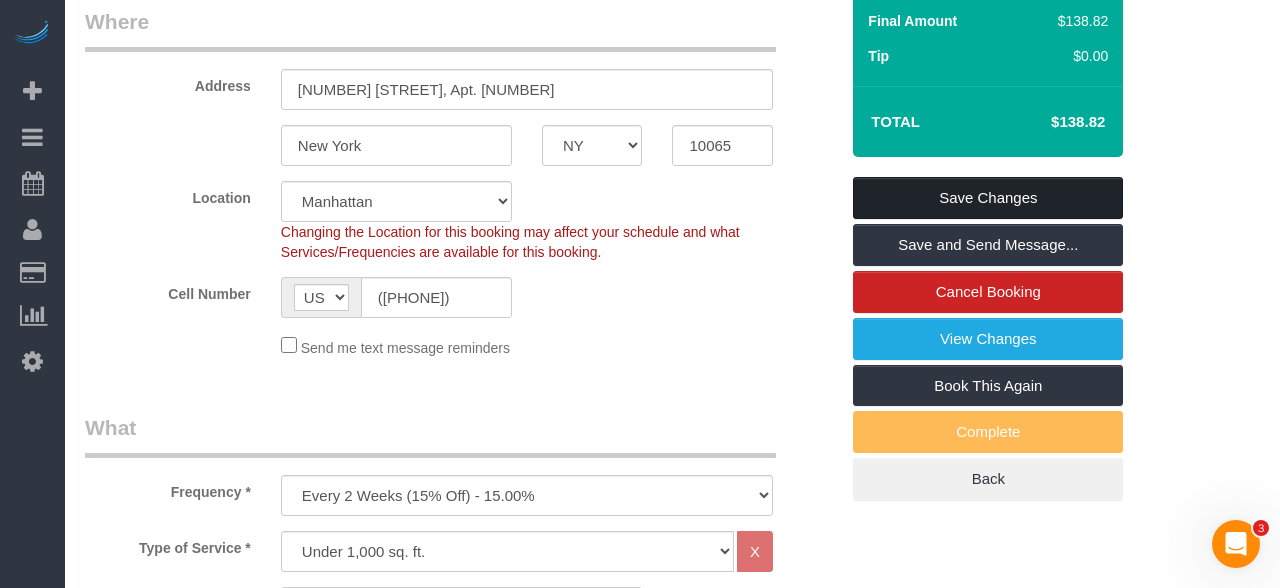 click on "Save Changes" at bounding box center (988, 198) 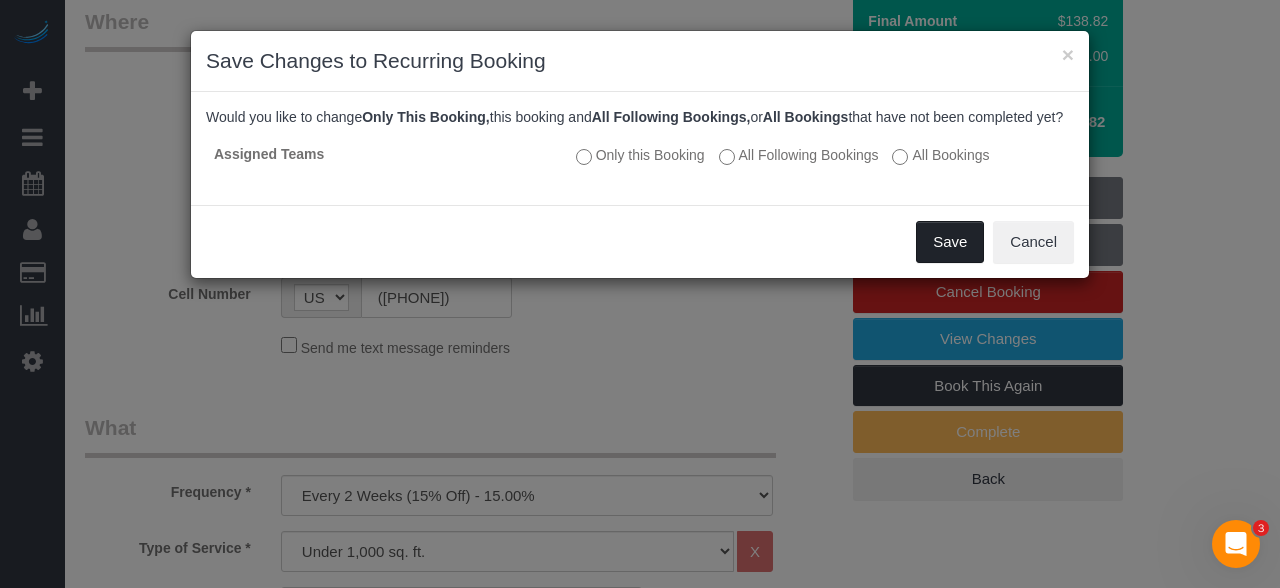 click on "Save" at bounding box center [950, 242] 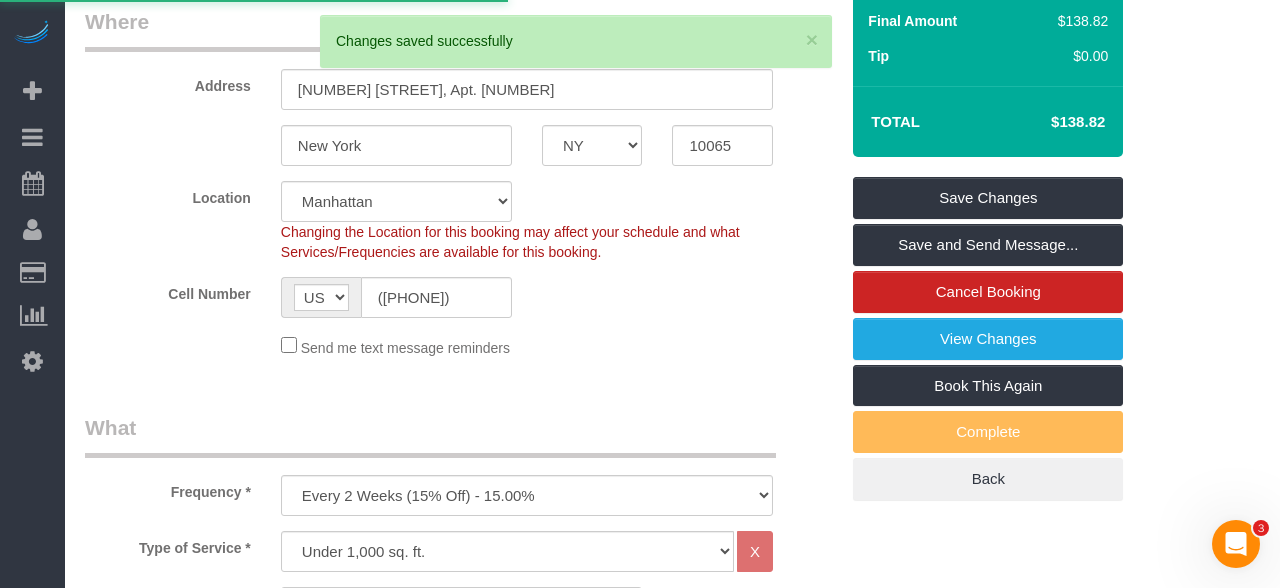 scroll, scrollTop: 0, scrollLeft: 0, axis: both 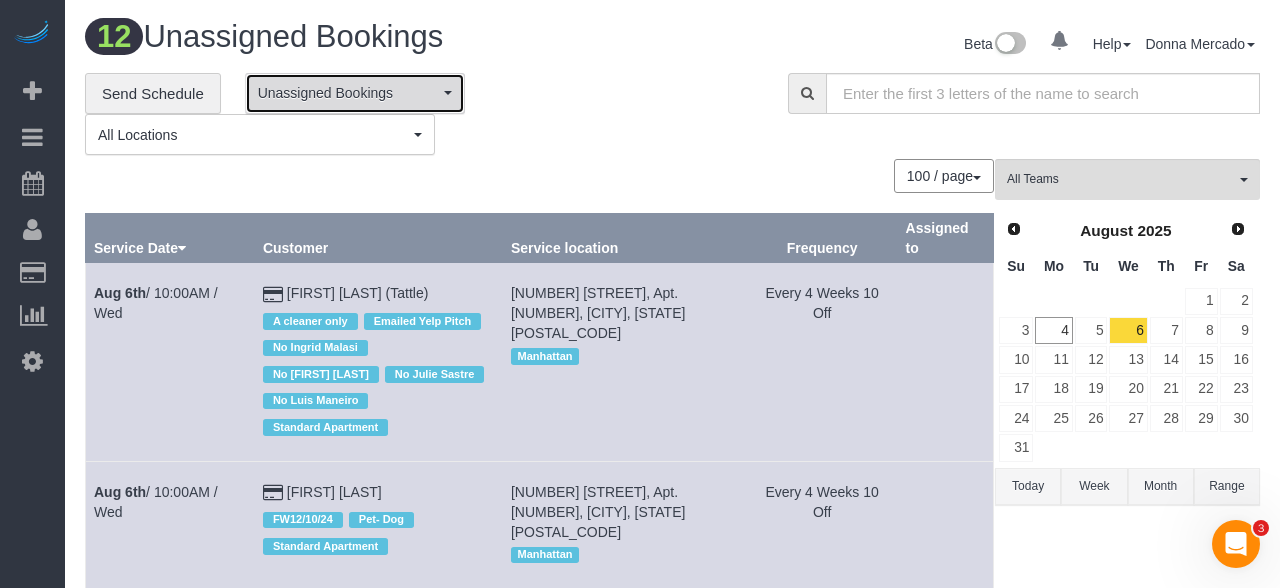 click on "Unassigned Bookings" at bounding box center (355, 93) 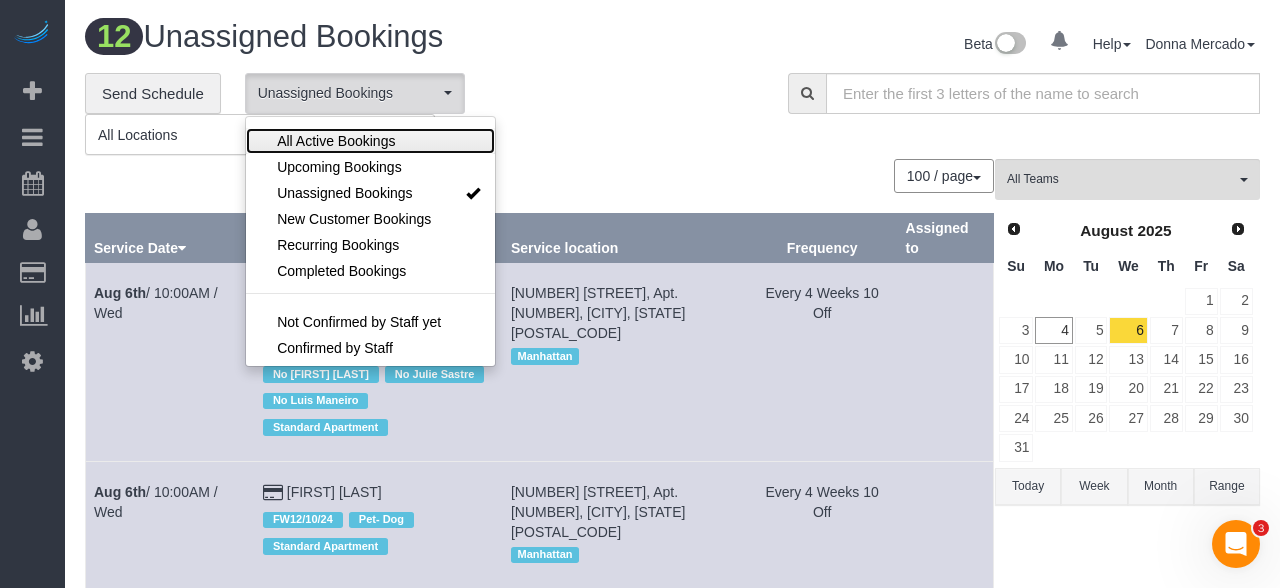 click on "All Active Bookings" at bounding box center [336, 141] 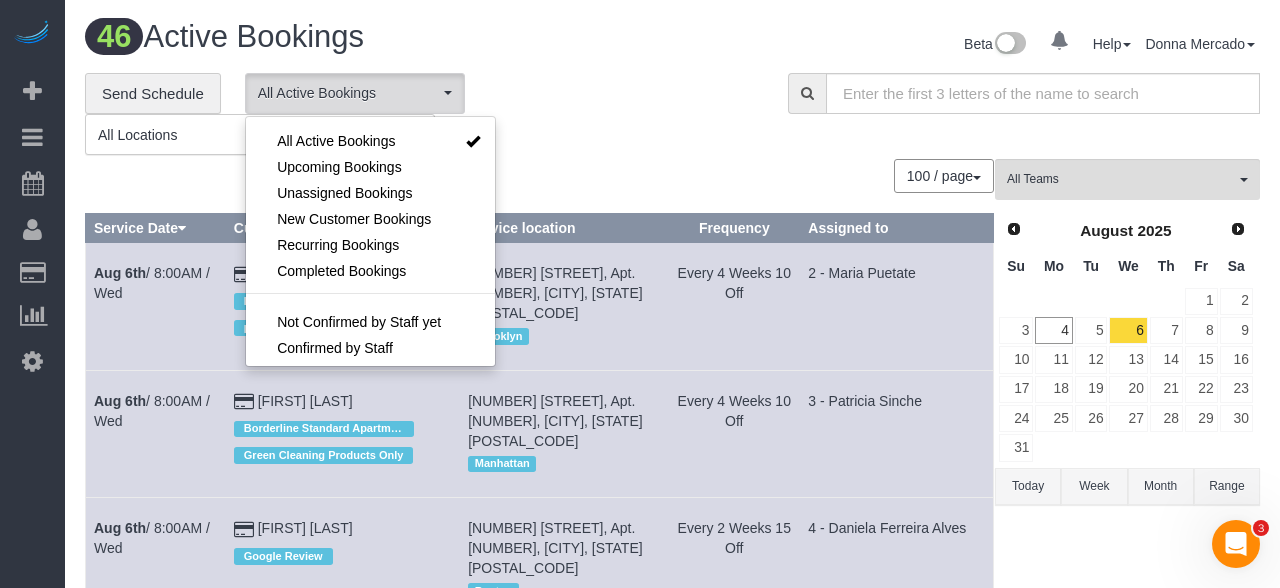 click at bounding box center (640, 294) 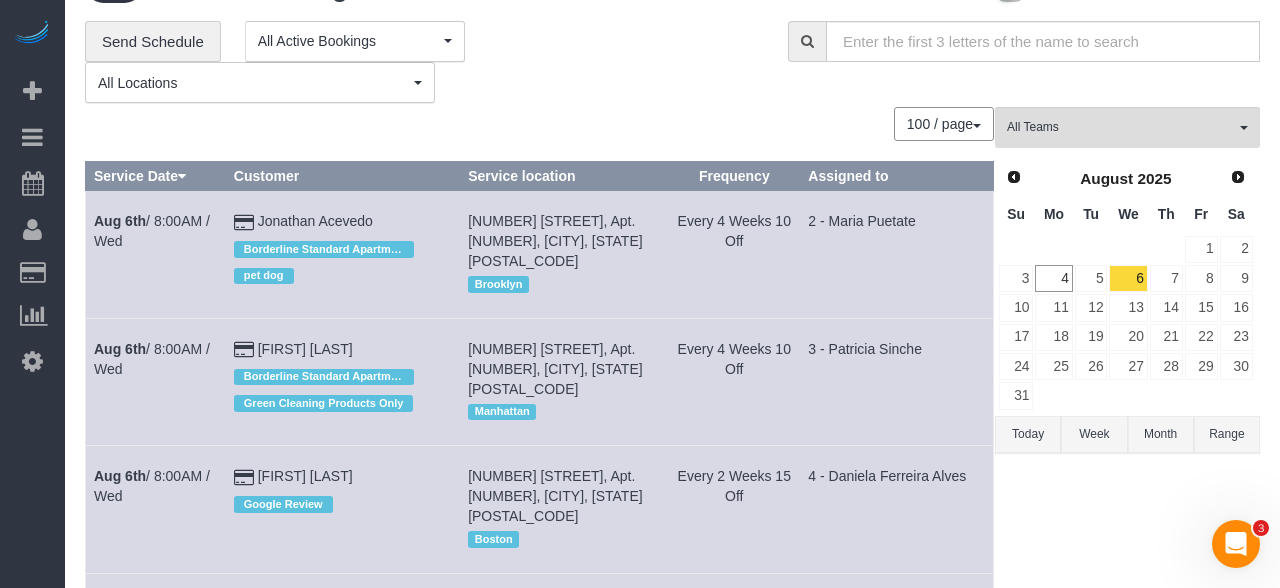 scroll, scrollTop: 0, scrollLeft: 0, axis: both 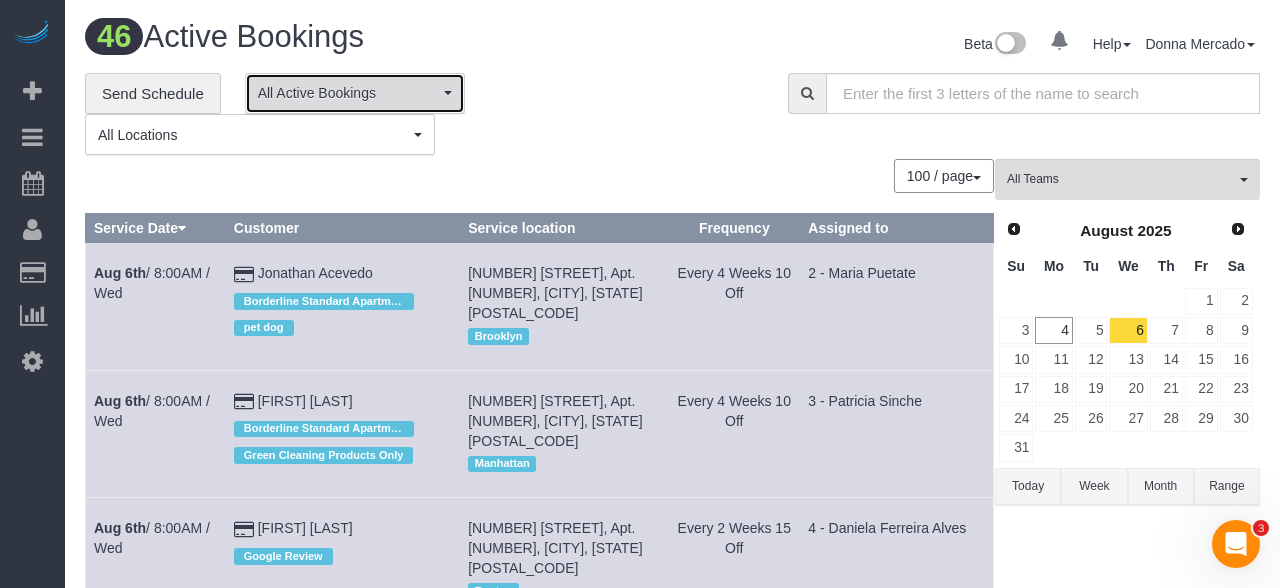 click on "All Active Bookings" at bounding box center (355, 93) 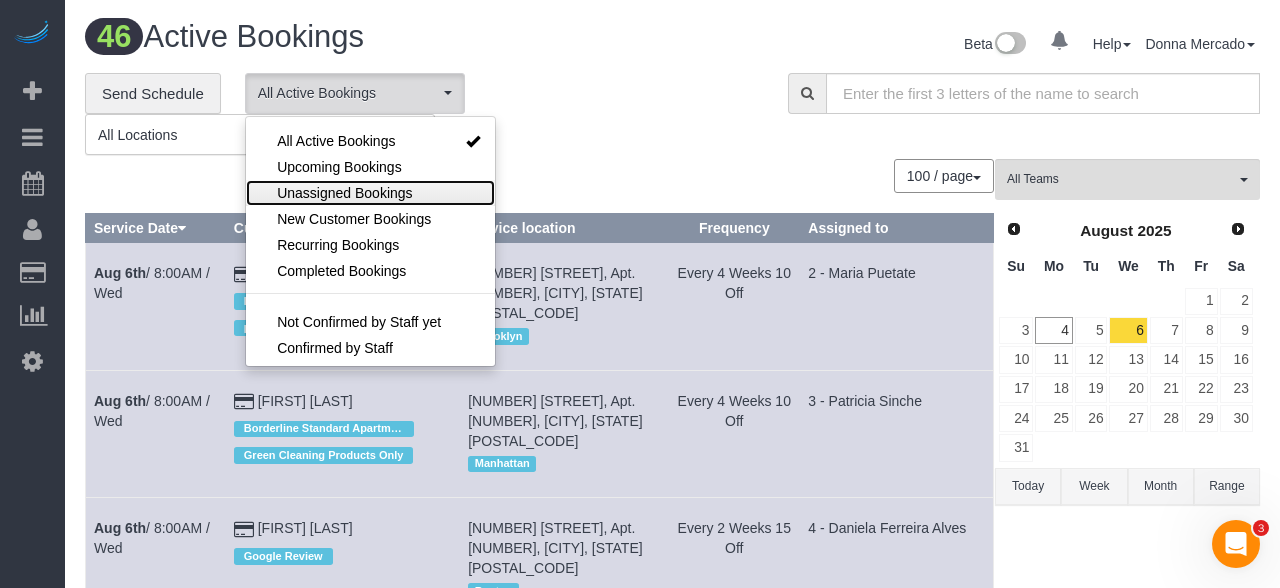 click on "Unassigned Bookings" at bounding box center (344, 193) 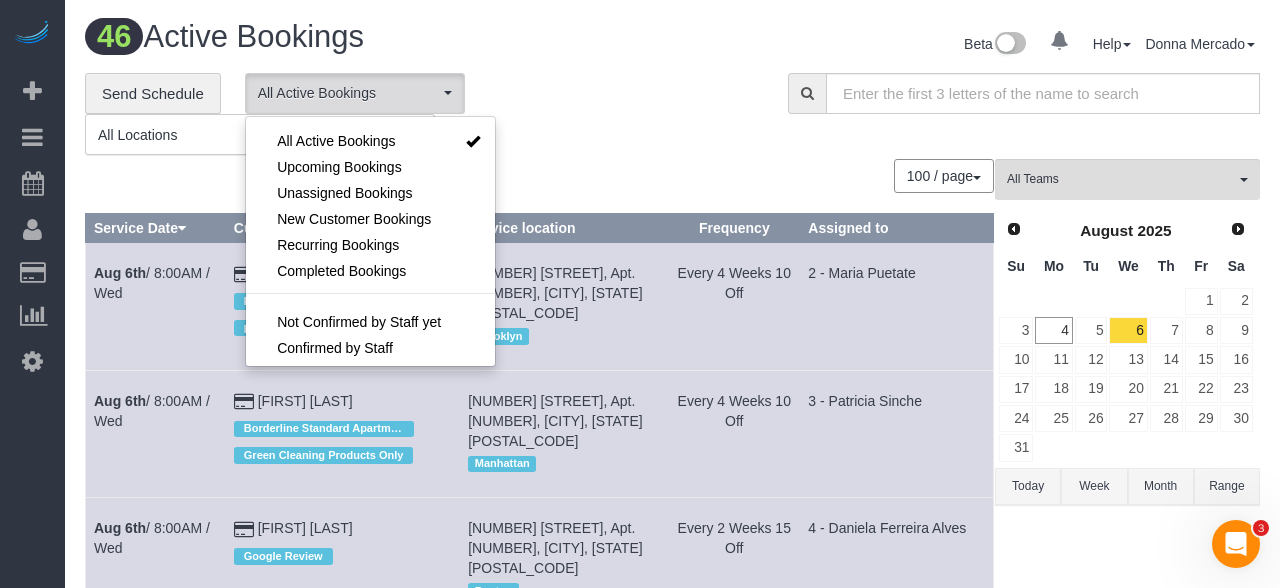select on "**********" 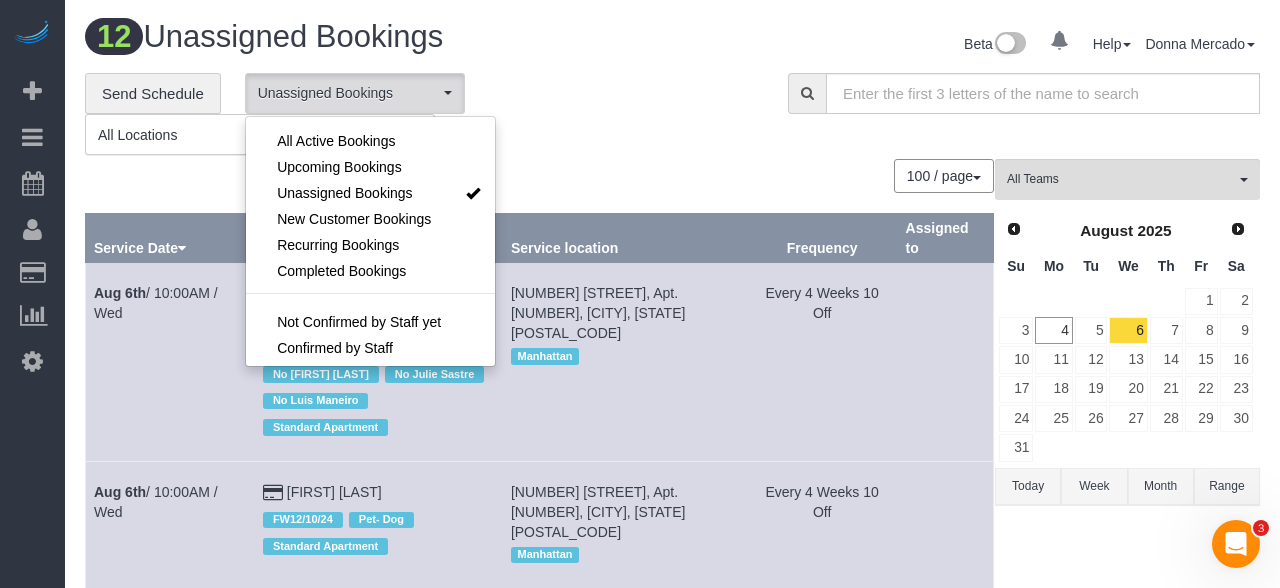 click at bounding box center (640, 294) 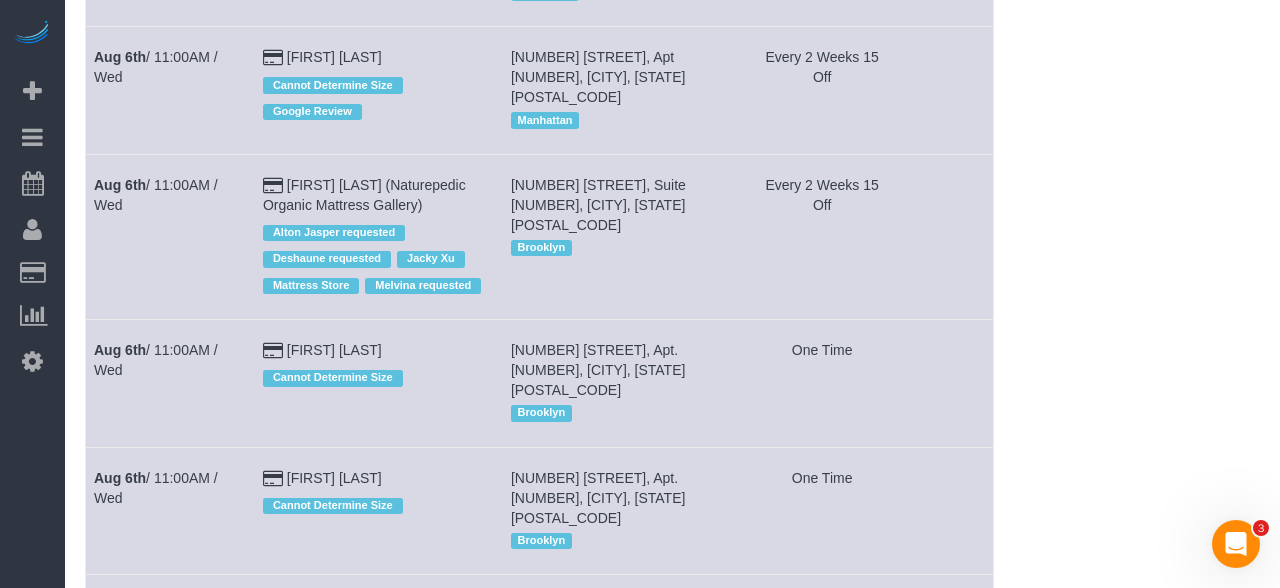 scroll, scrollTop: 806, scrollLeft: 0, axis: vertical 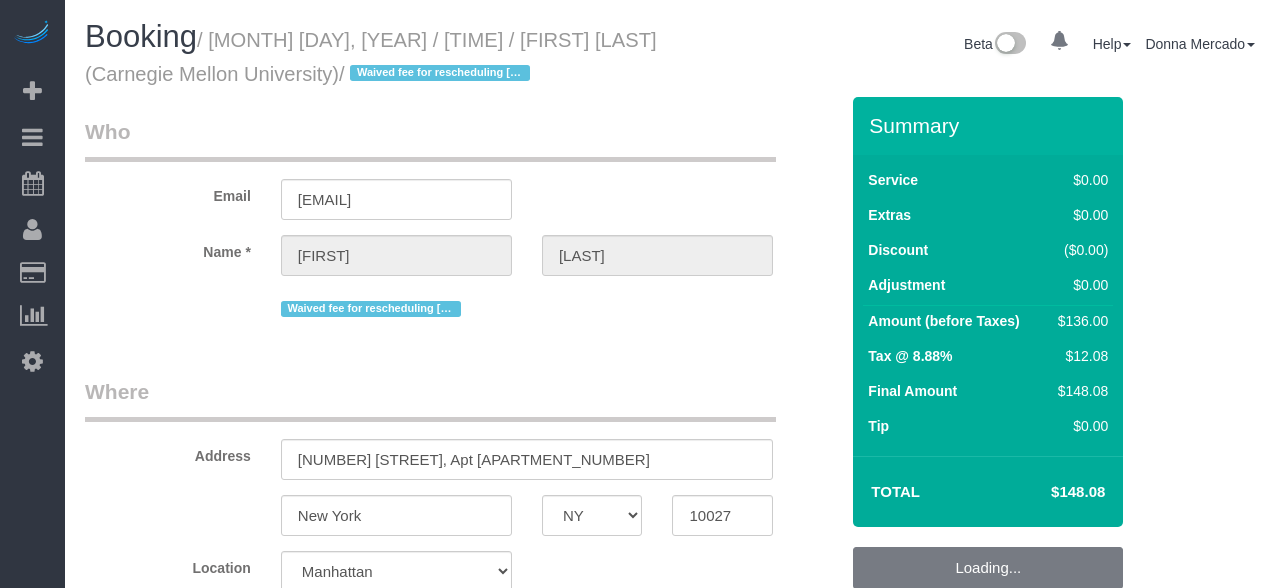 select on "NY" 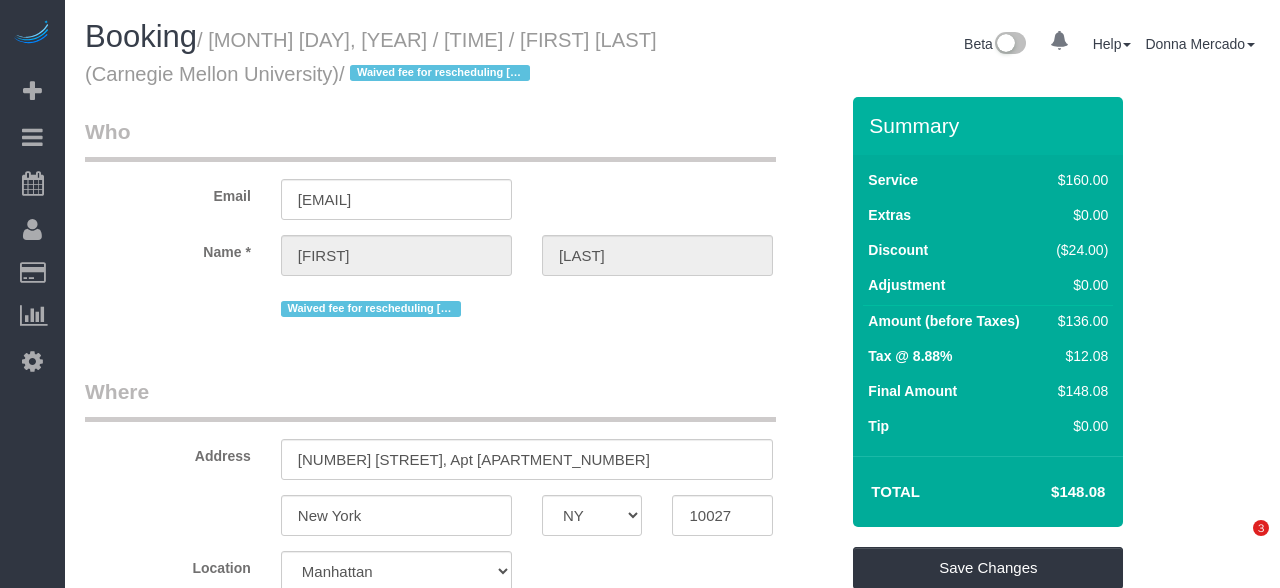 scroll, scrollTop: 0, scrollLeft: 0, axis: both 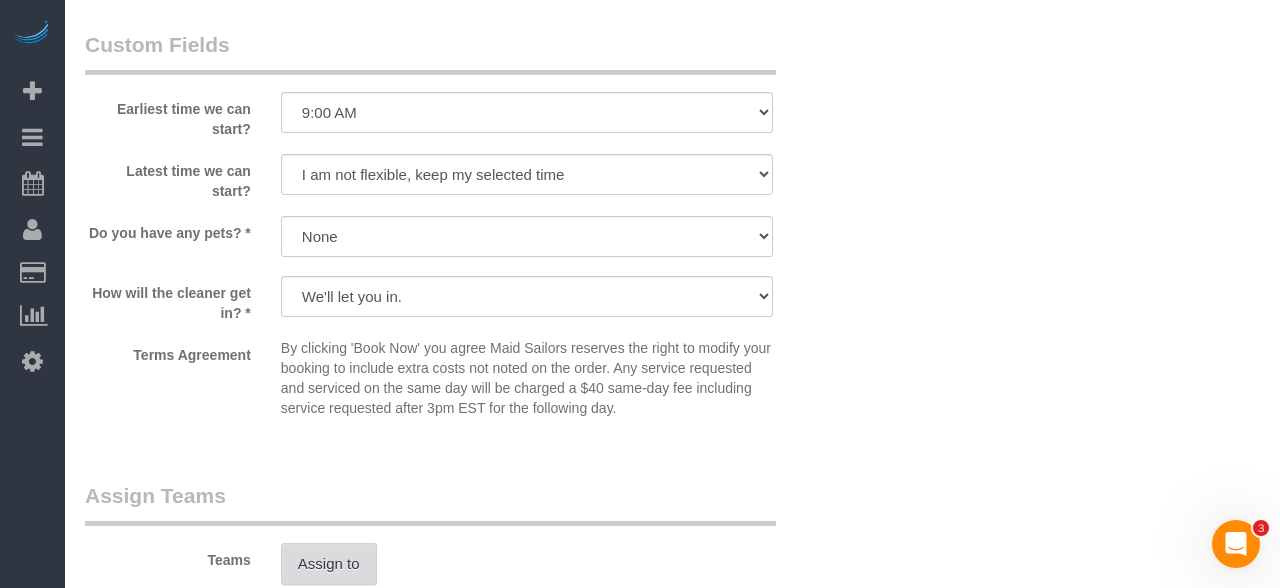 click on "Assign to" at bounding box center [329, 564] 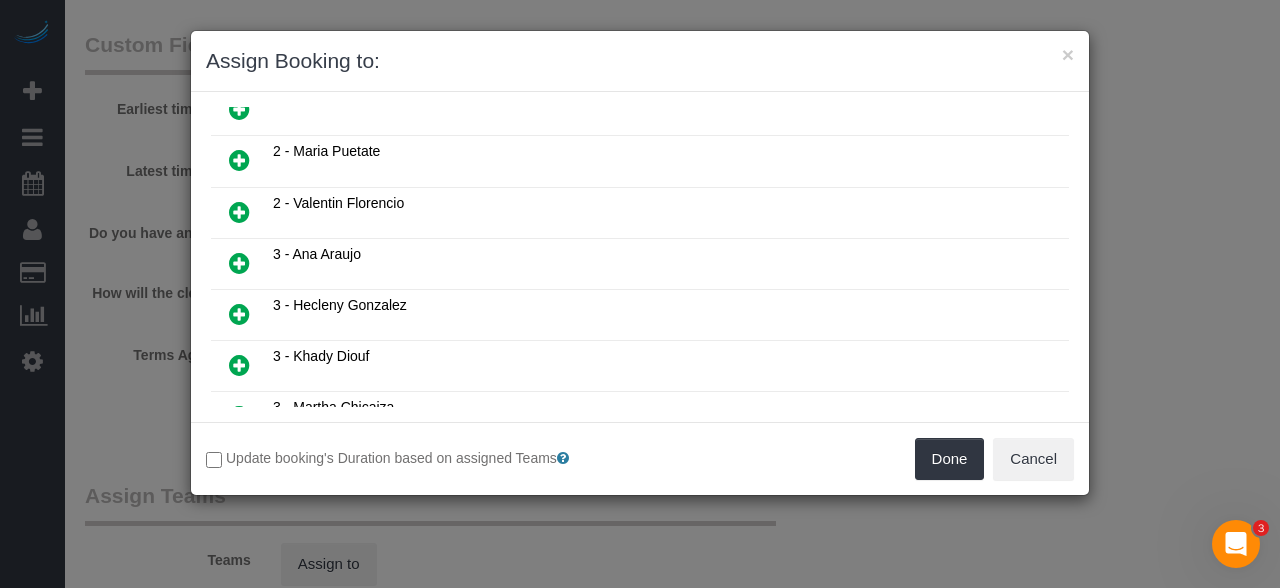 click at bounding box center (239, 366) 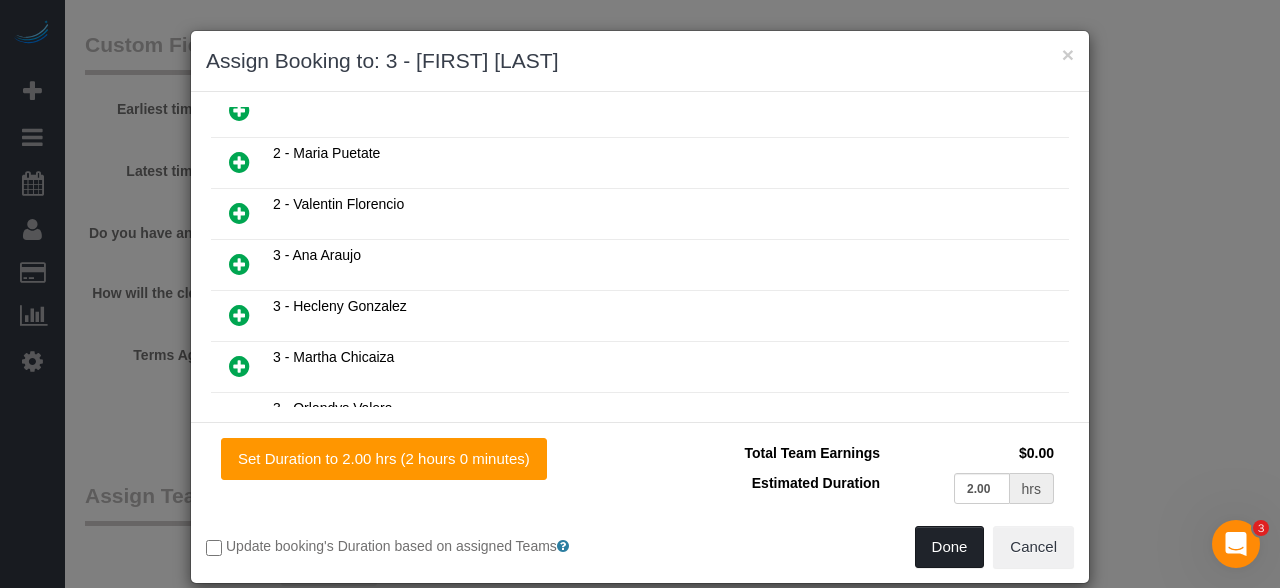 click on "Done" at bounding box center (950, 547) 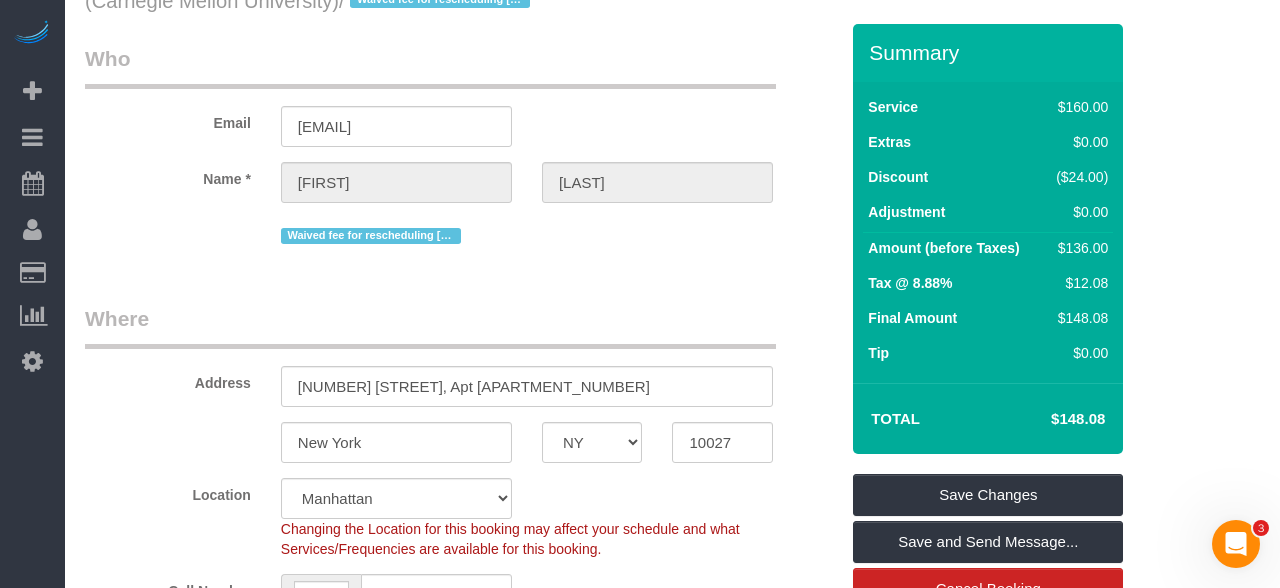 scroll, scrollTop: 75, scrollLeft: 0, axis: vertical 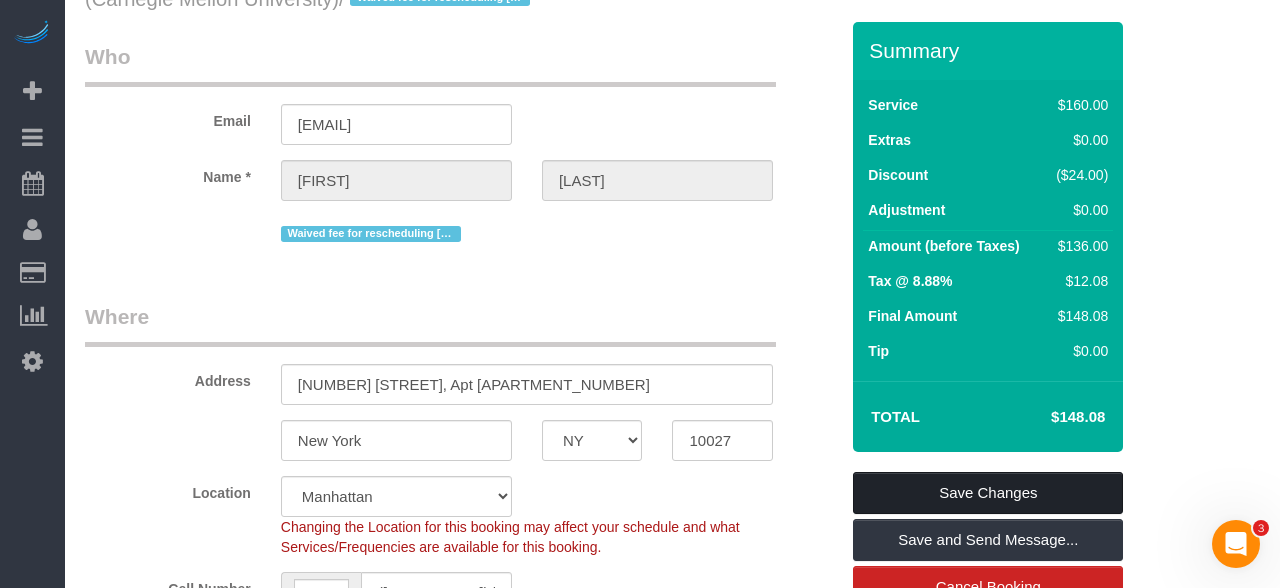 click on "Save Changes" at bounding box center (988, 493) 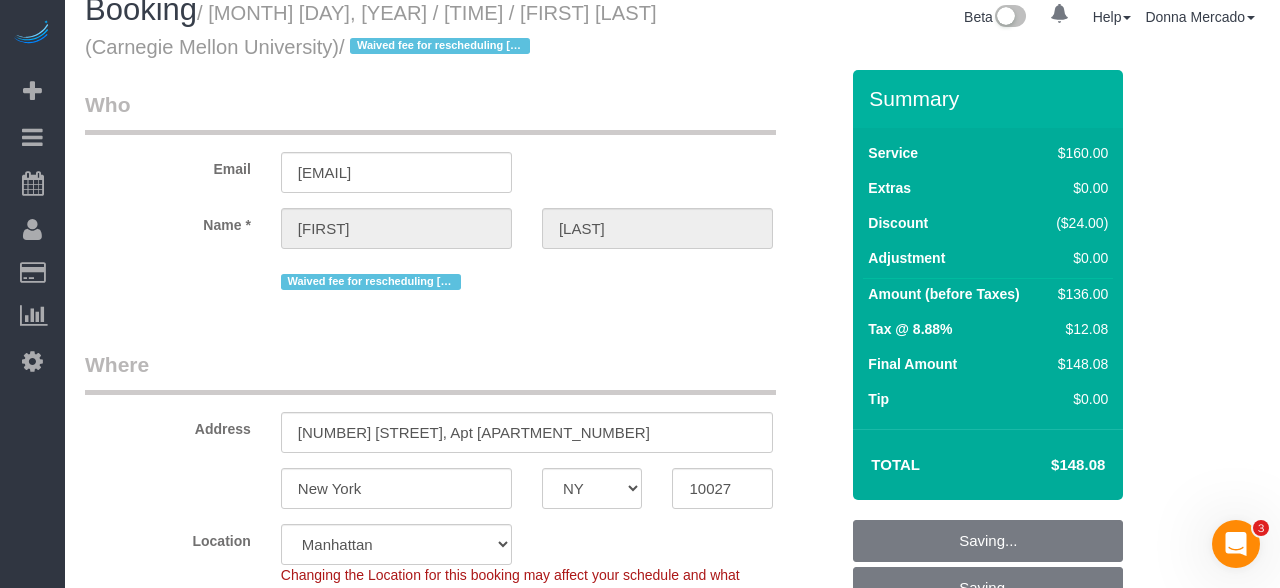scroll, scrollTop: 0, scrollLeft: 0, axis: both 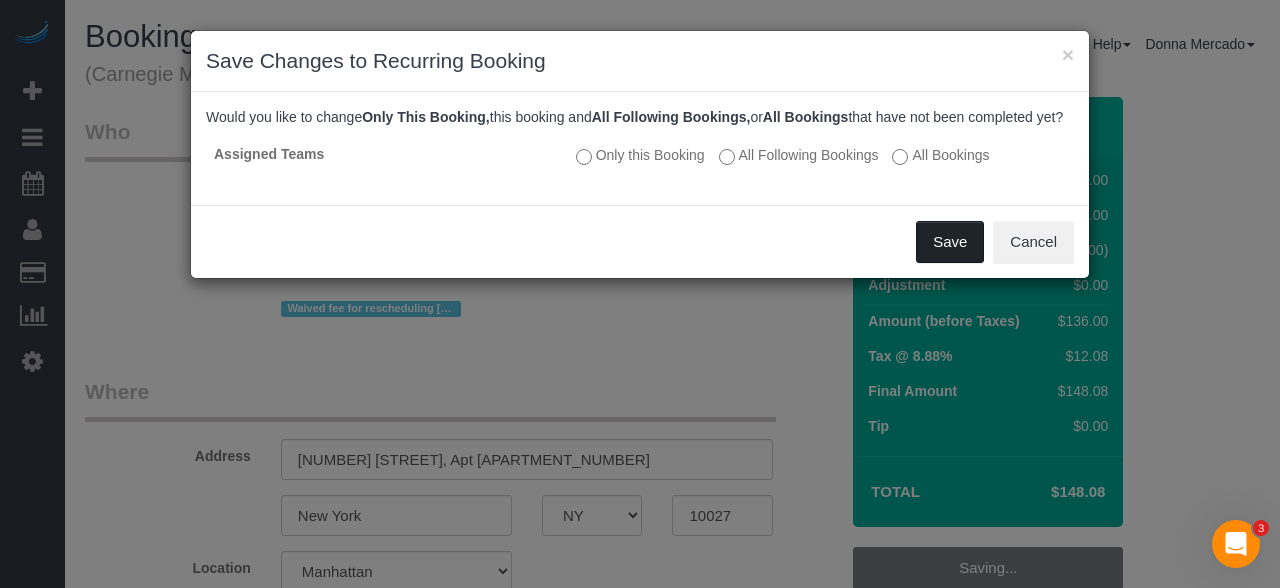 click on "Save" at bounding box center [950, 242] 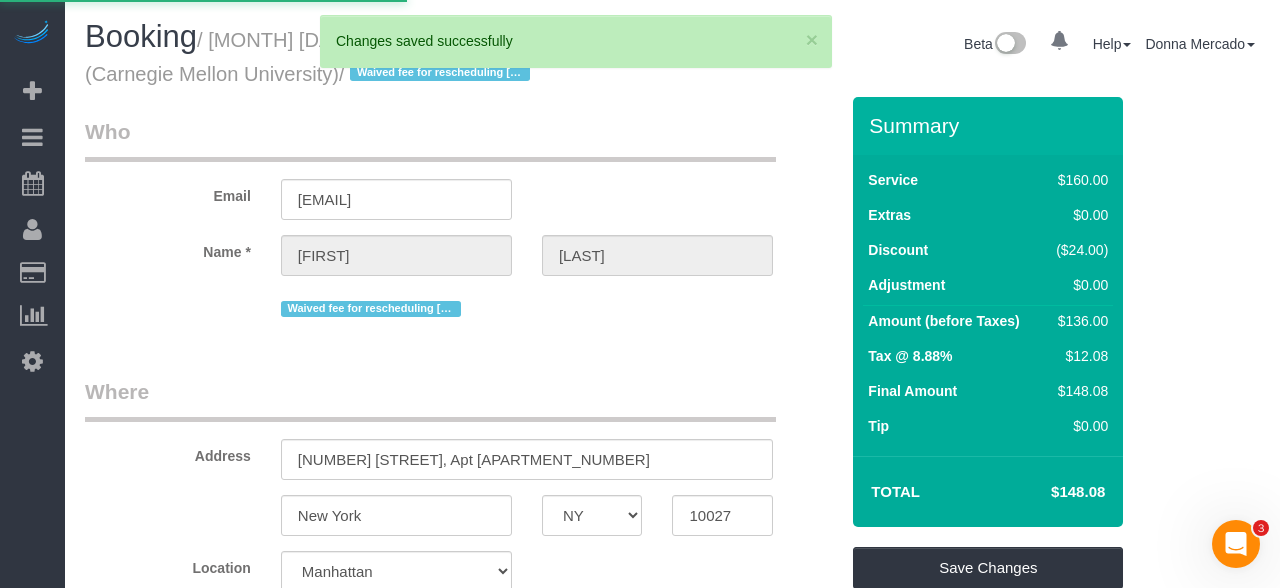 select on "**********" 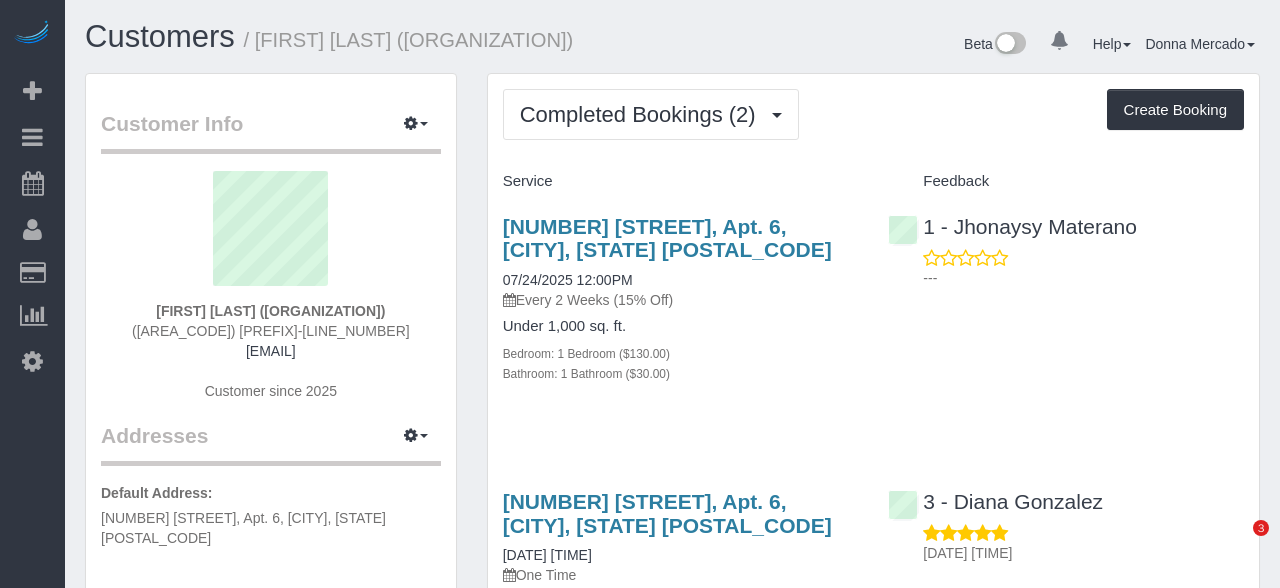 scroll, scrollTop: 0, scrollLeft: 0, axis: both 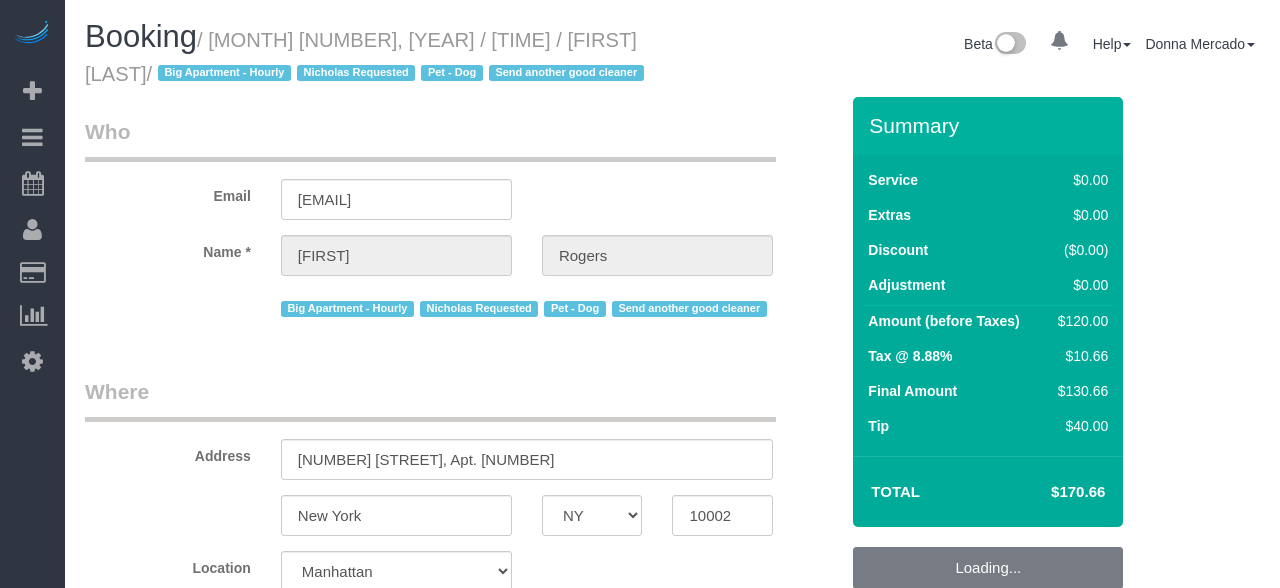 select on "NY" 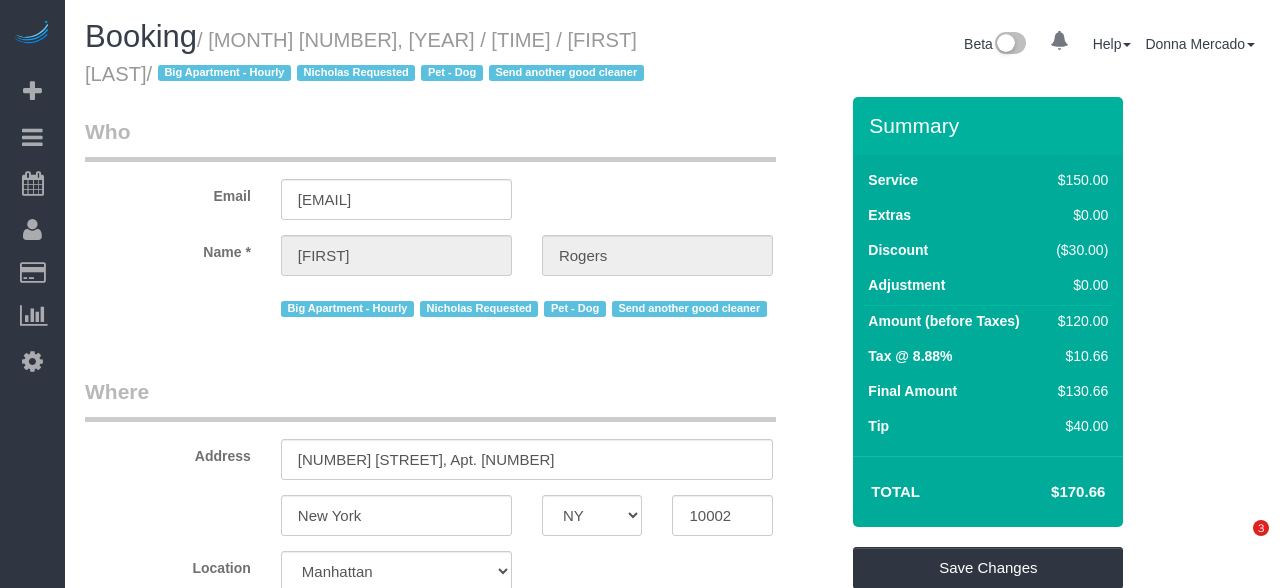 scroll, scrollTop: 0, scrollLeft: 0, axis: both 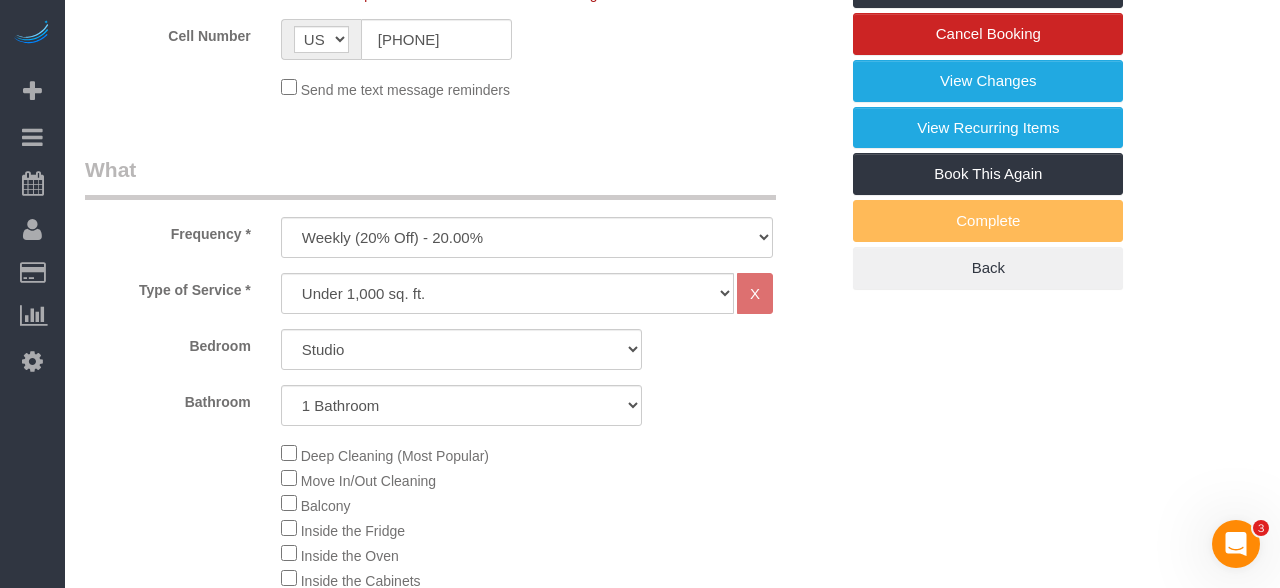click on "Who
Email
[EMAIL]
Name *
[FIRST]
[LAST]
Big Apartment - Hourly
[FIRST] Requested
Pet - Dog
Send another good cleaner
Where
Address
[NUMBER] [STREET], Apt. [NUMBER]
[CITY]
AK
AL
AR
AZ
CA
CO
CT
DC
DE
FL
GA
HI
IA
ID
IL
IN
KS
KY
LA
MA
MD
ME
MI" at bounding box center (672, 1216) 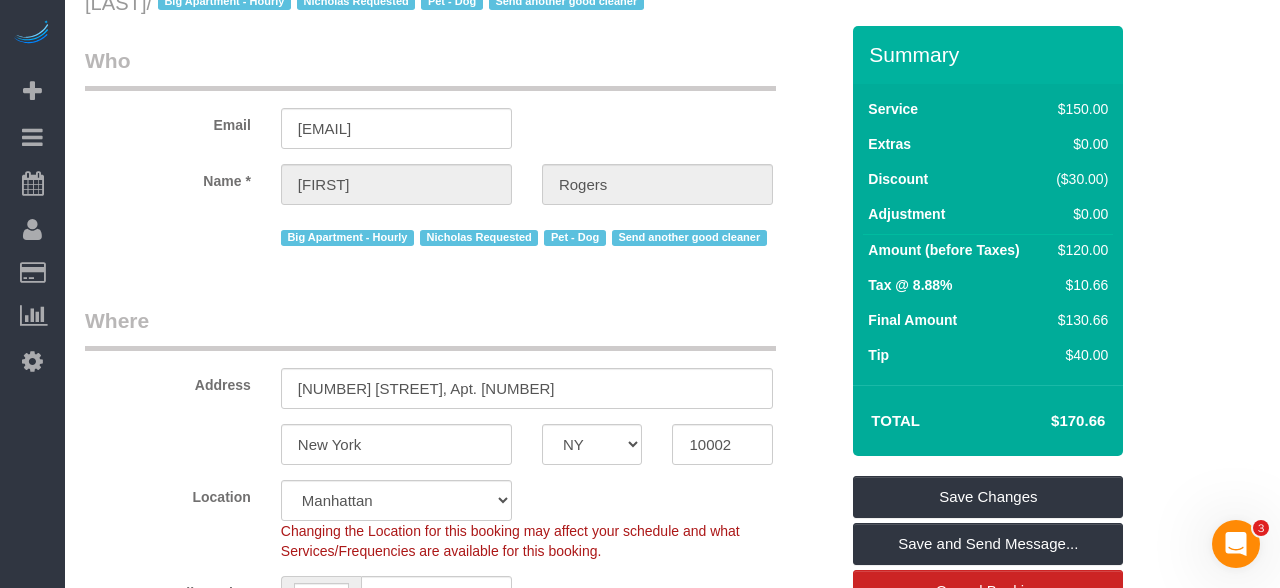 scroll, scrollTop: 0, scrollLeft: 0, axis: both 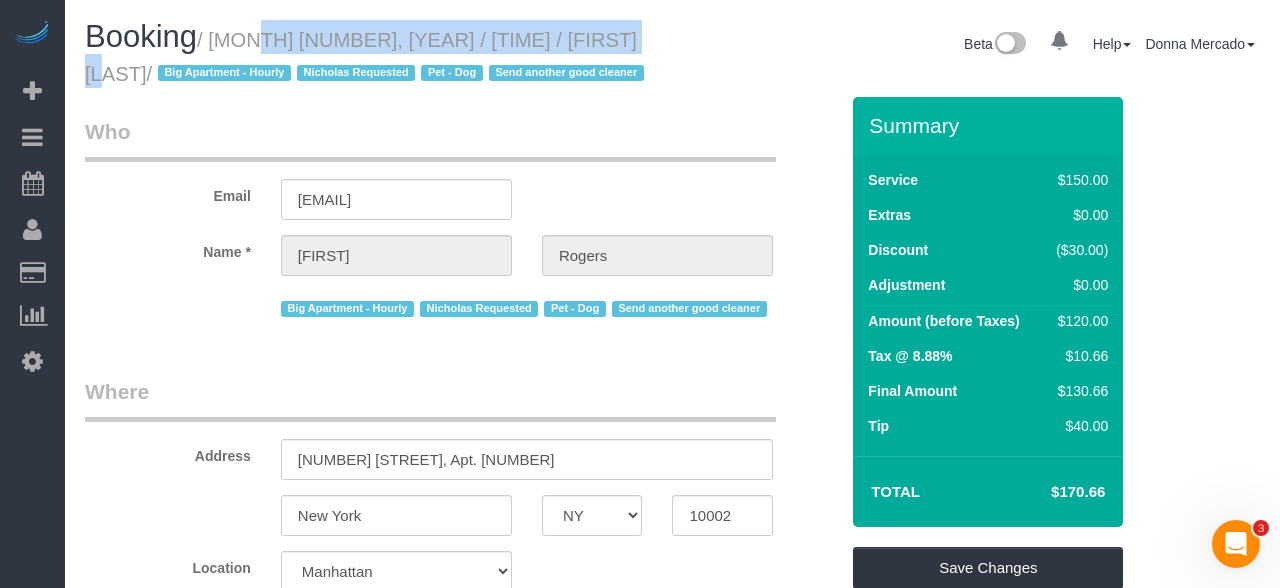 copy on "[MONTH] [NUMBER], [YEAR] / [TIME] / [FIRST] [LAST]" 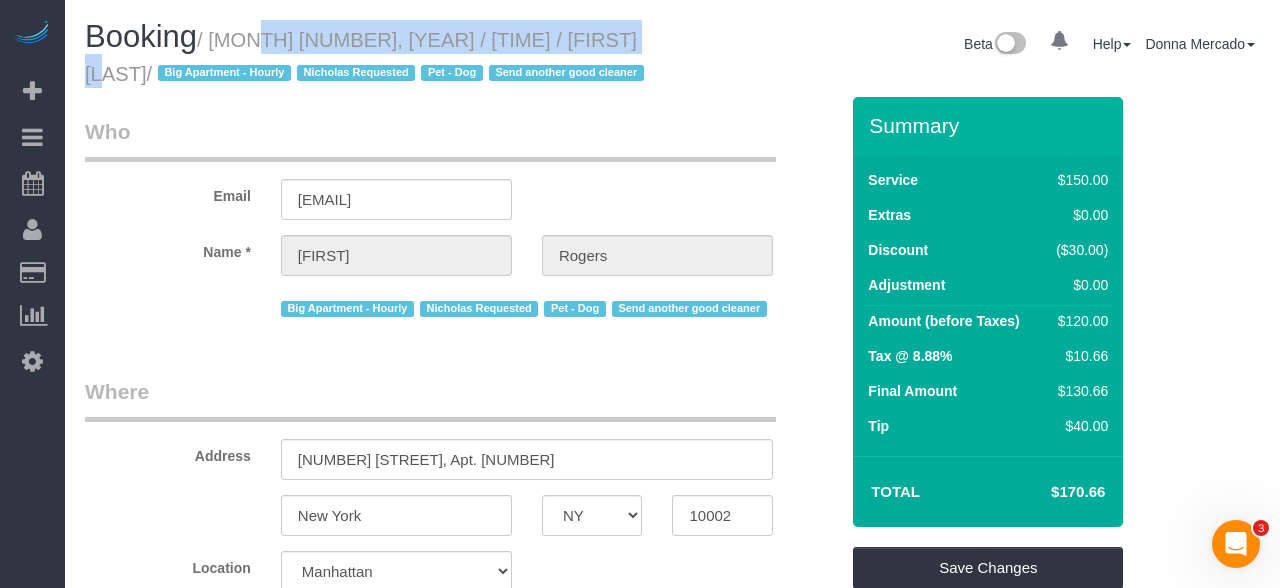 click on "Booking
/ [MONTH] [NUMBER], [YEAR] / [TIME] / [FIRST] [LAST]
/
Big Apartment - Hourly
[FIRST] Requested
Pet - Dog
Send another good cleaner
Beta
0
Your Notifications
You have 0 alerts
Help
Help Docs
Take a Tour
Contact Support
[FIRST] [LAST]
My Account
Change Password
Email Preferences" at bounding box center (672, 58) 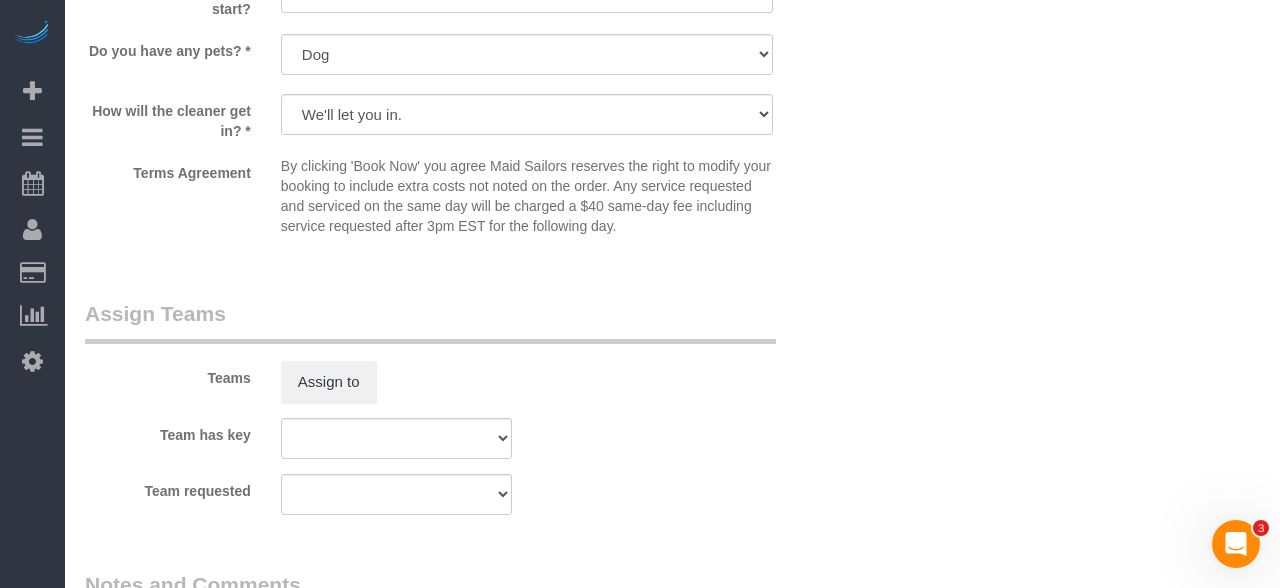 scroll, scrollTop: 2555, scrollLeft: 0, axis: vertical 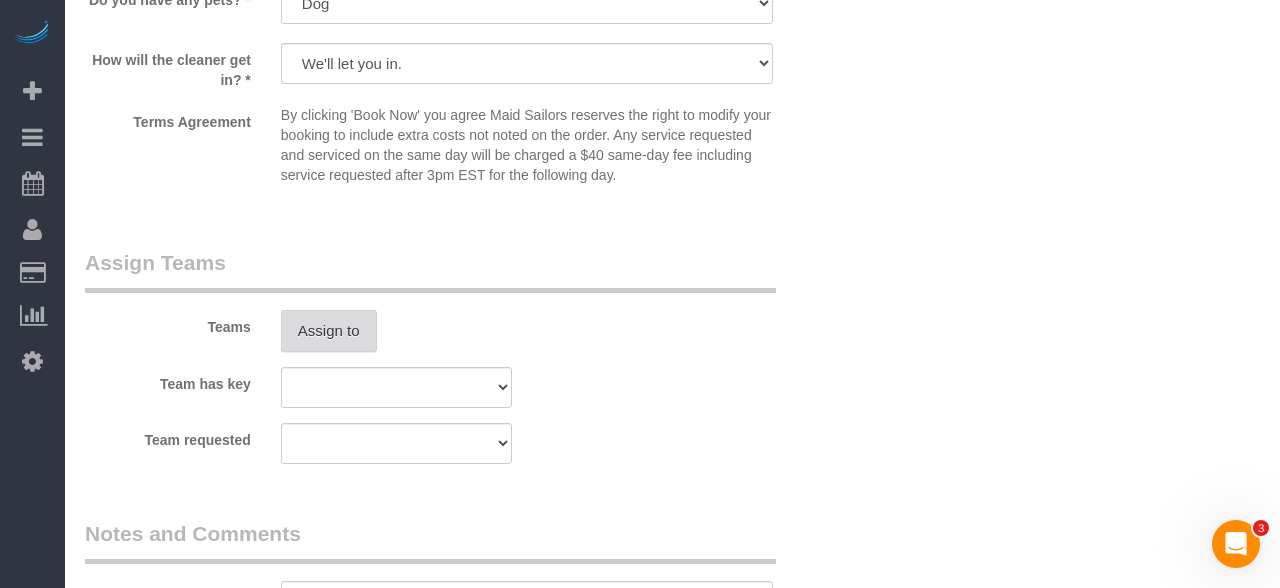 click on "Assign to" at bounding box center [329, 331] 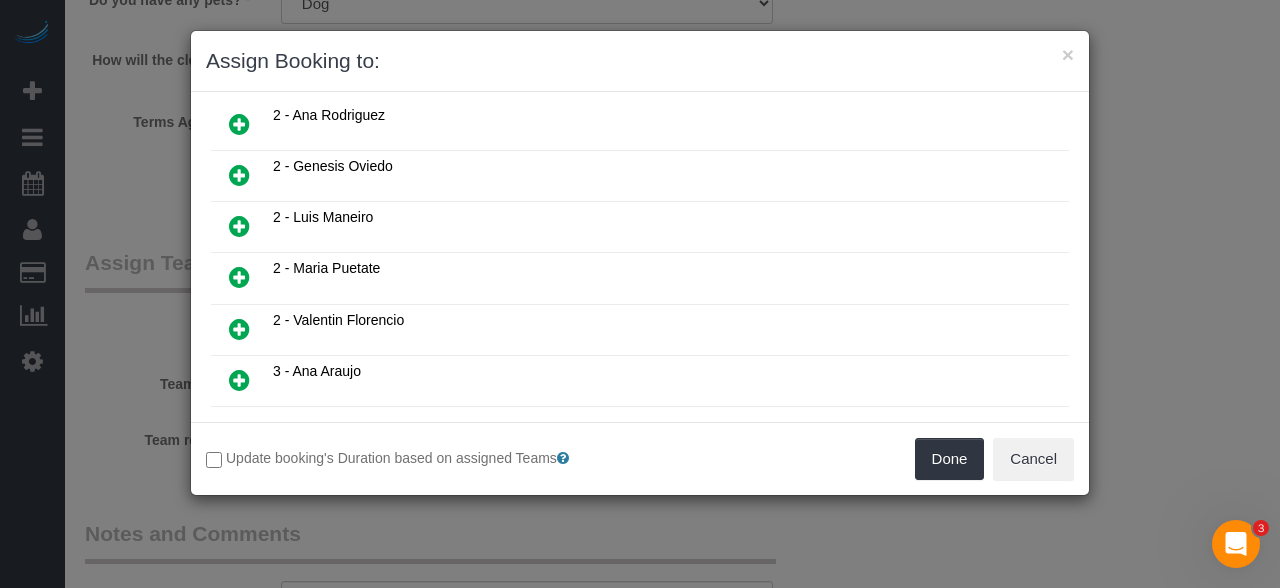 scroll, scrollTop: 1200, scrollLeft: 0, axis: vertical 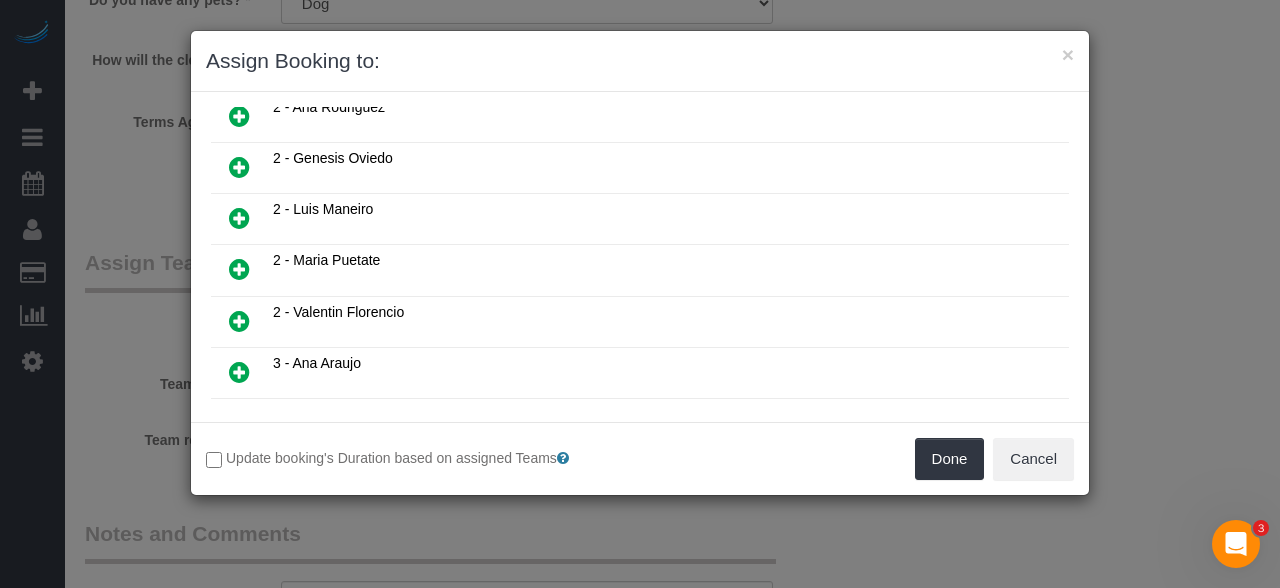 click on "2 - Maria Puetate" at bounding box center (668, 270) 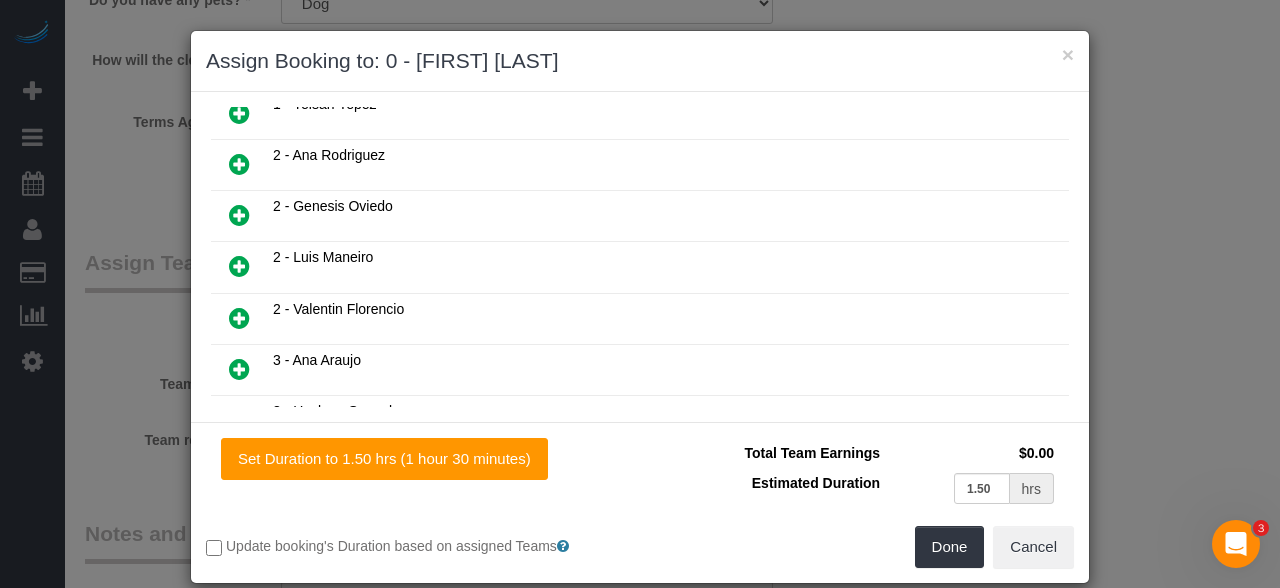 scroll, scrollTop: 1246, scrollLeft: 0, axis: vertical 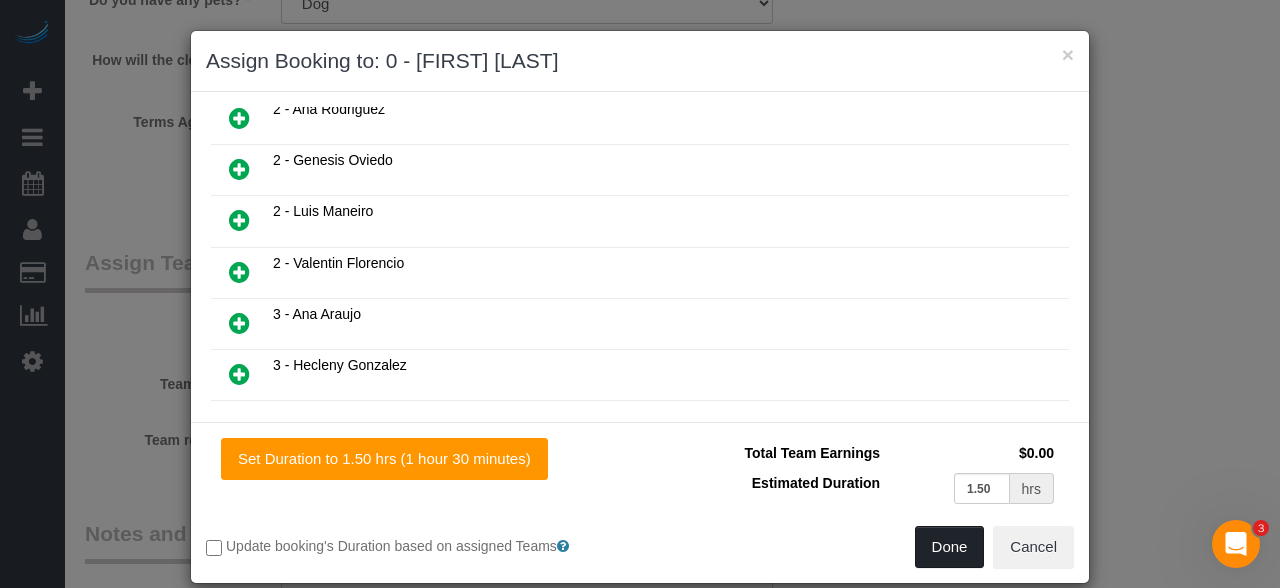 click on "Done" at bounding box center (950, 547) 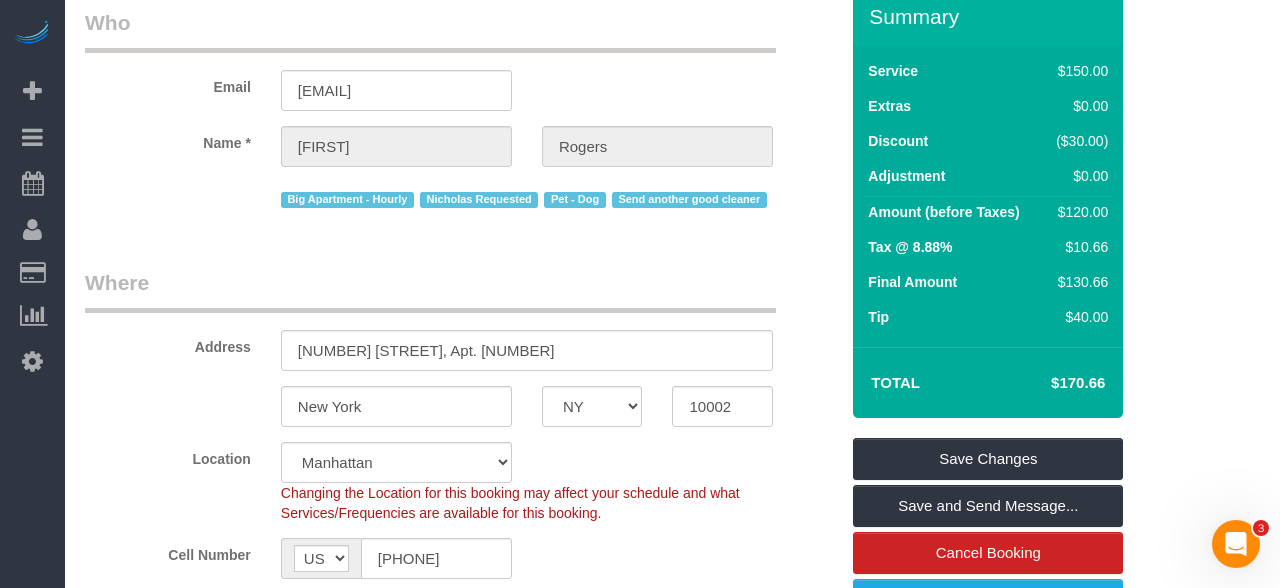 scroll, scrollTop: 110, scrollLeft: 0, axis: vertical 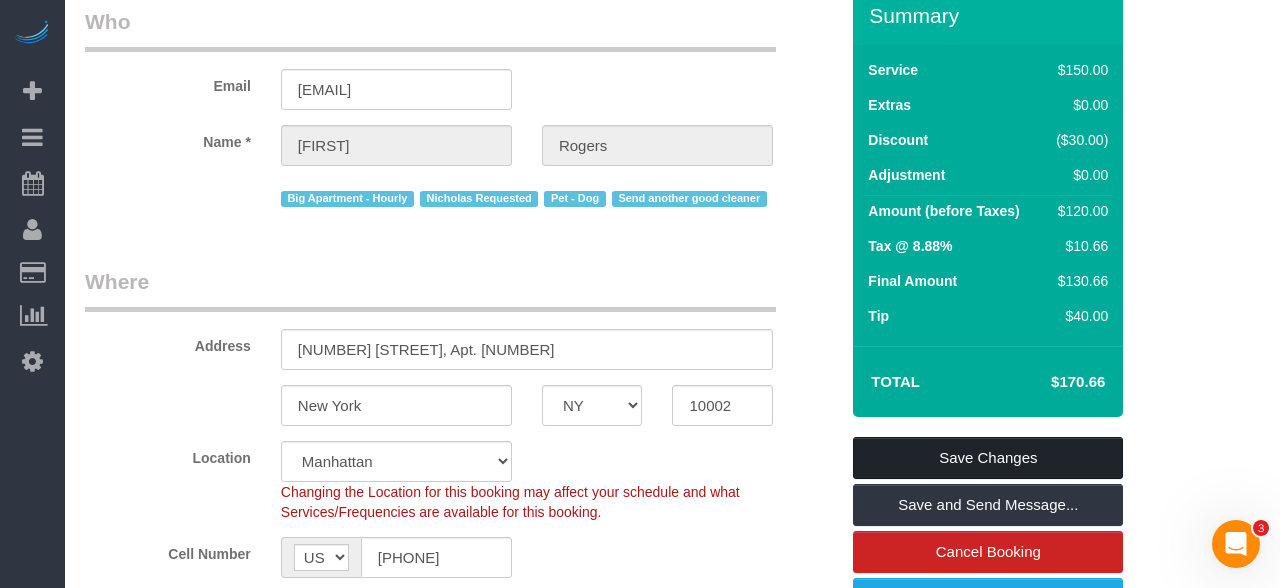 click on "Save Changes" at bounding box center [988, 458] 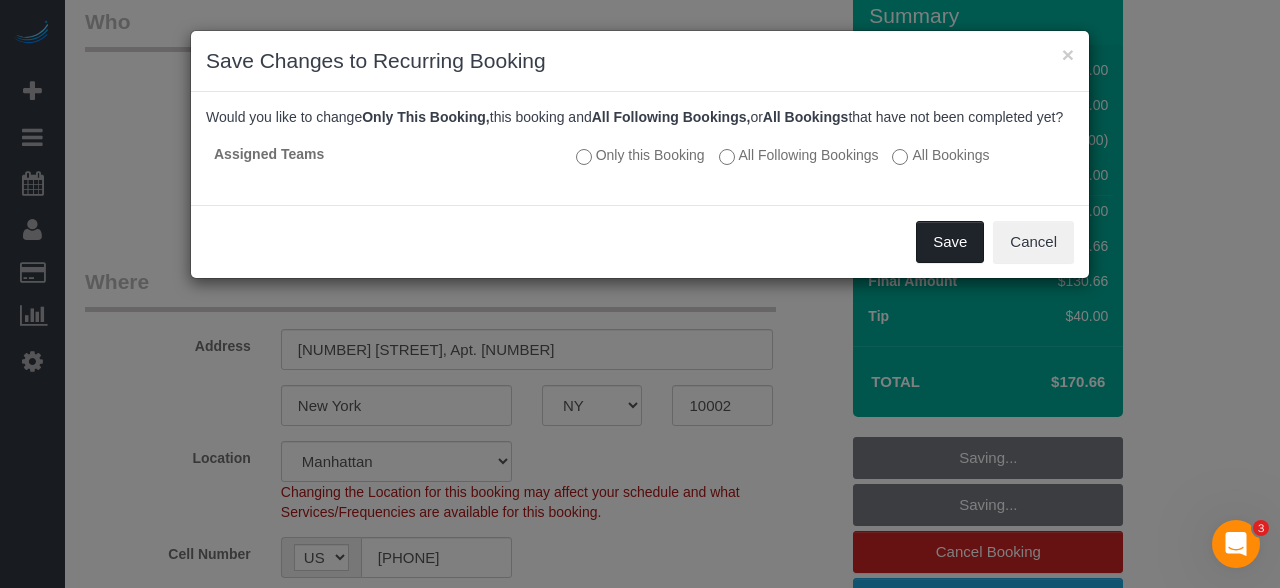 click on "Save" at bounding box center (950, 242) 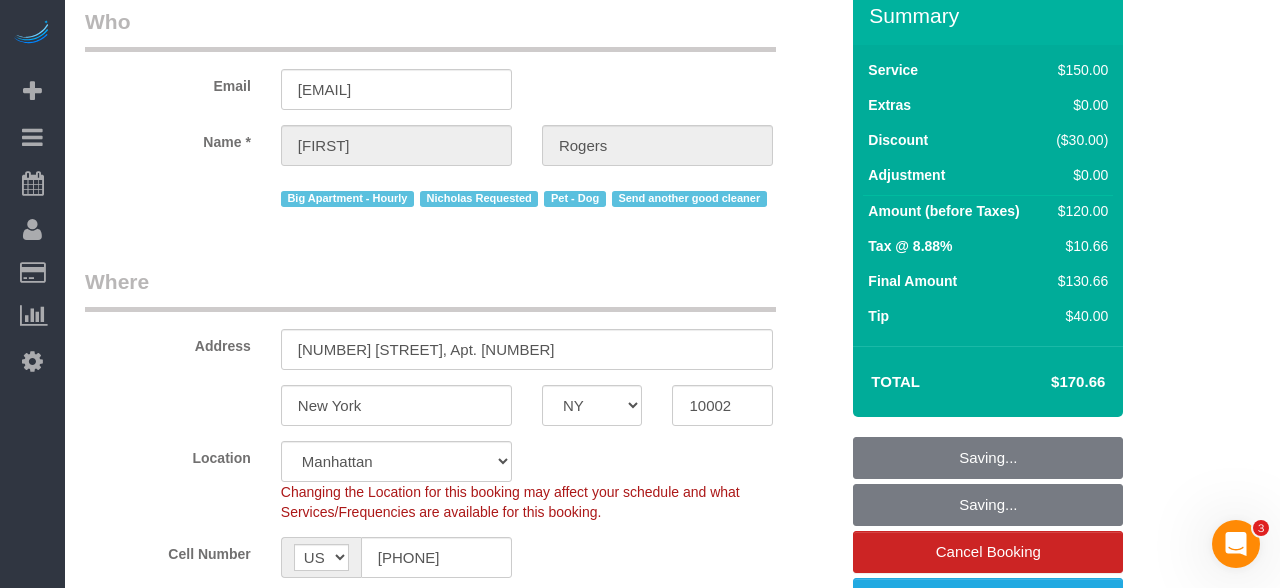 scroll, scrollTop: 0, scrollLeft: 0, axis: both 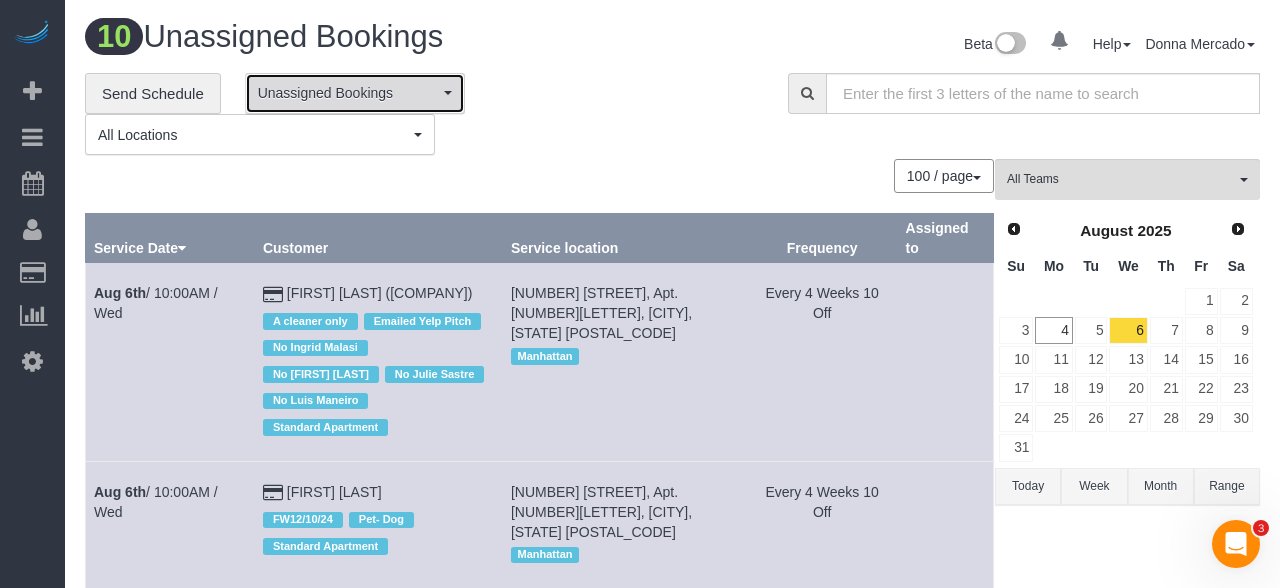 click on "Unassigned Bookings" at bounding box center [348, 93] 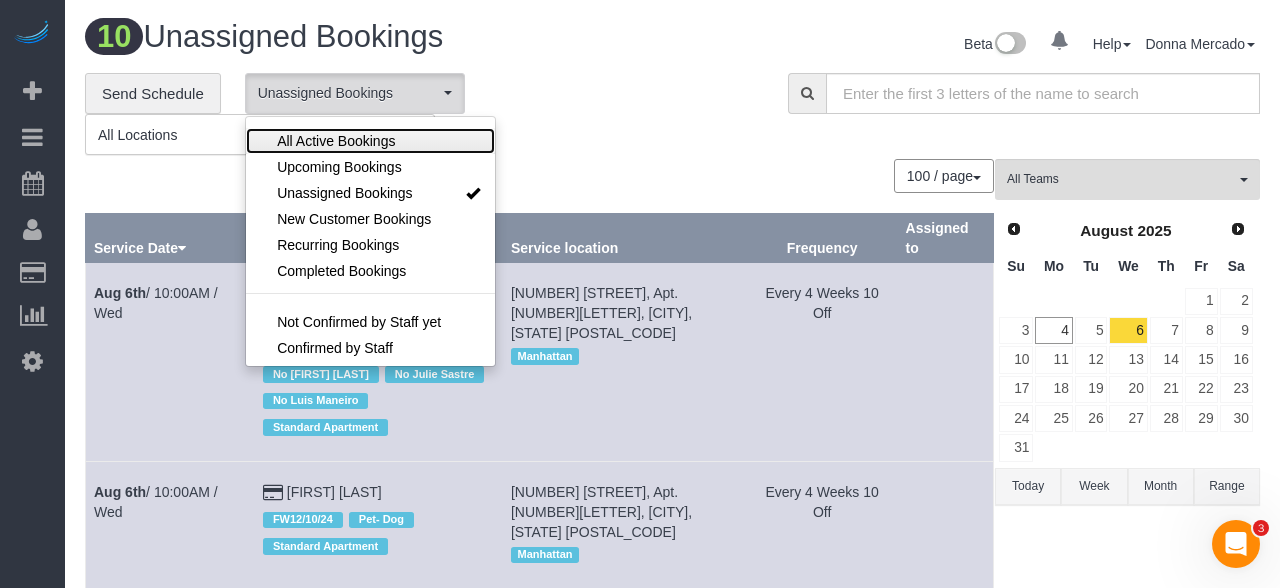 click on "All Active Bookings" at bounding box center [336, 141] 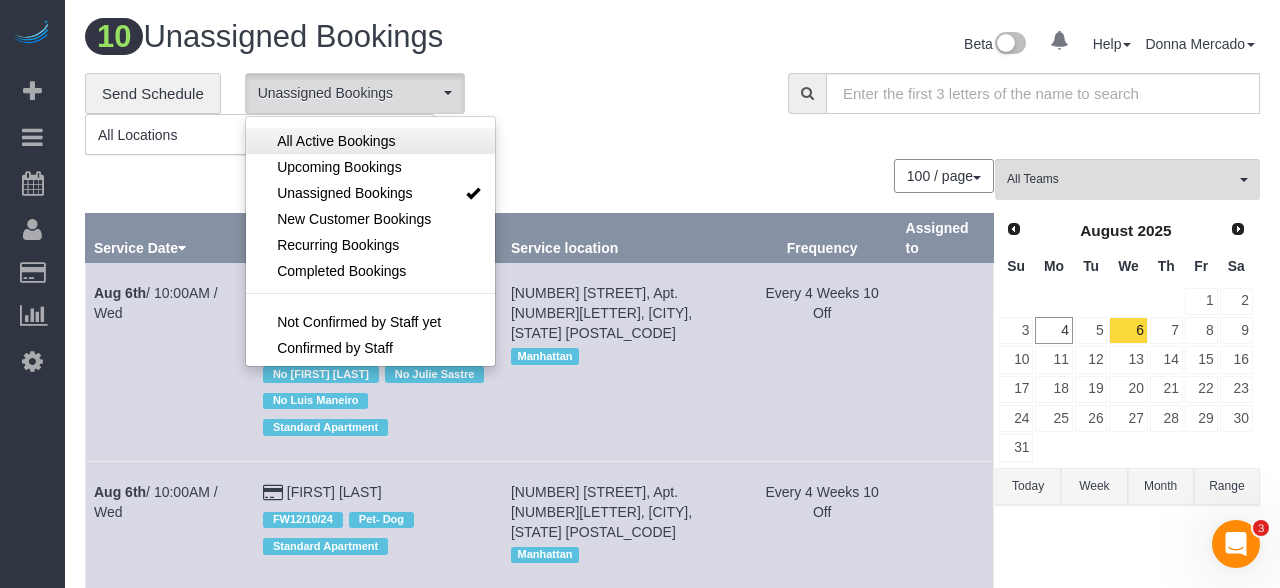 select on "***" 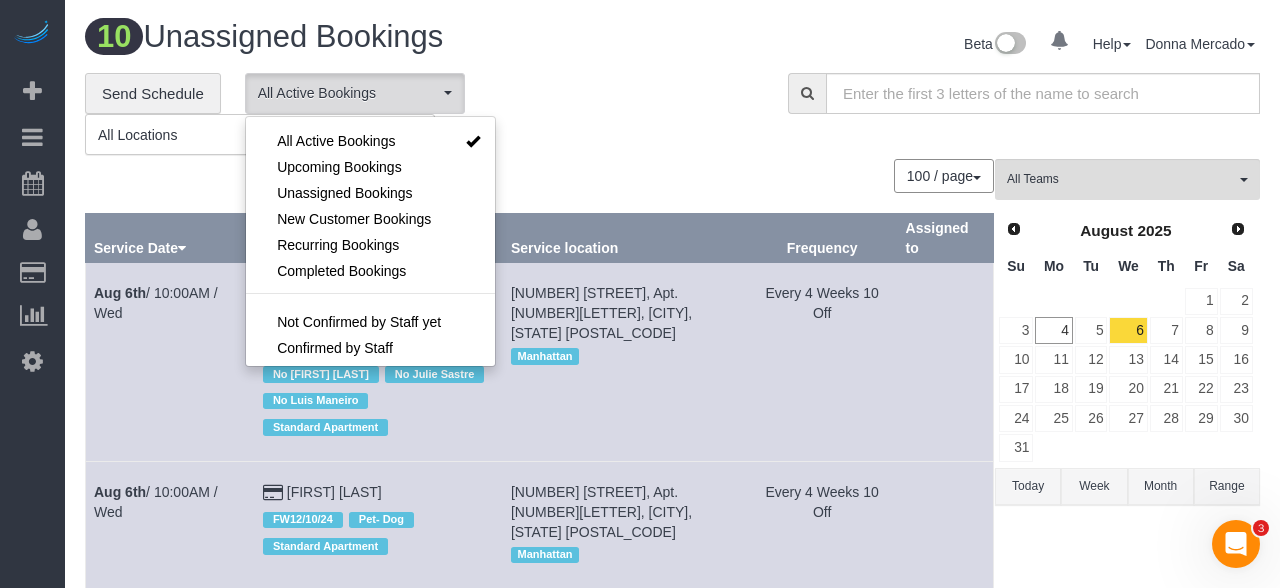 click at bounding box center [640, 294] 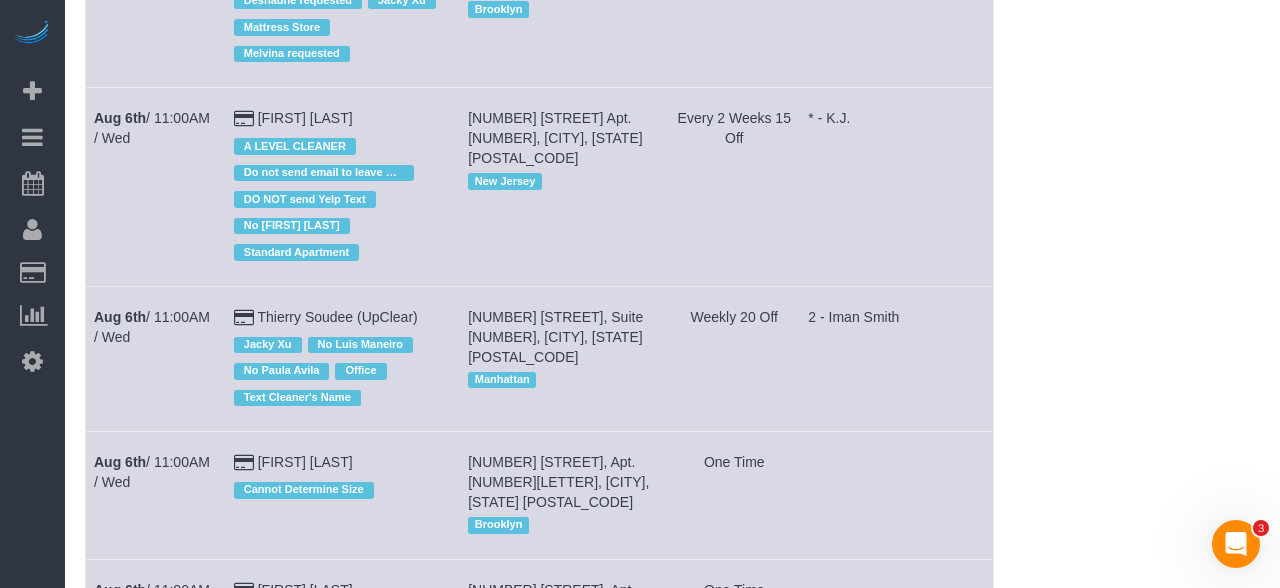 scroll, scrollTop: 4537, scrollLeft: 0, axis: vertical 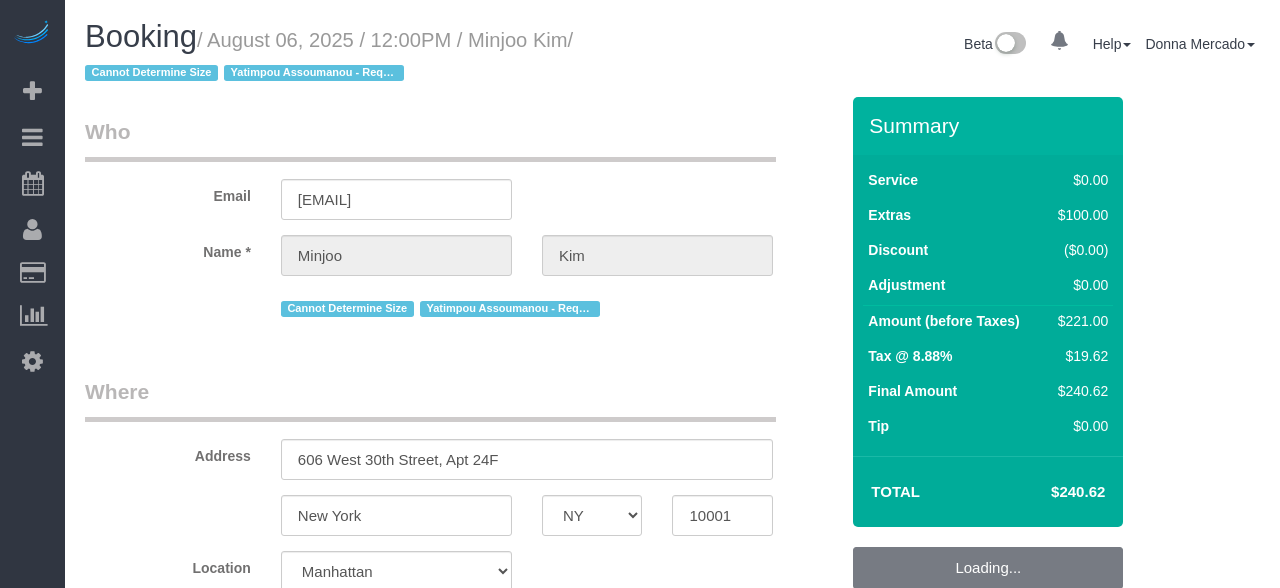 select on "NY" 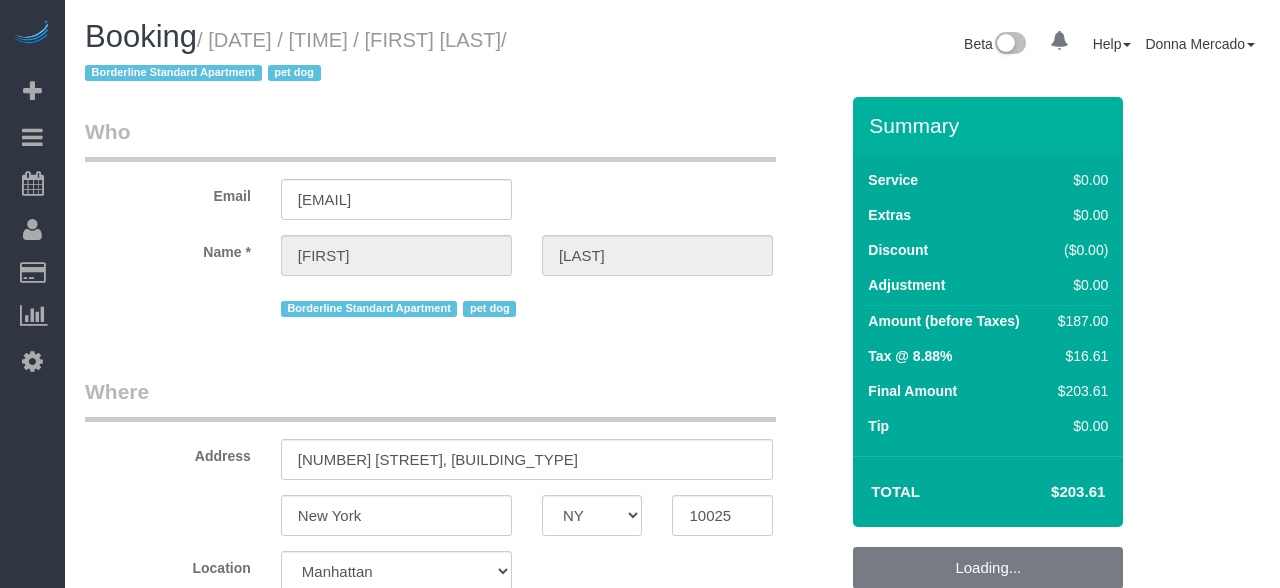select on "NY" 